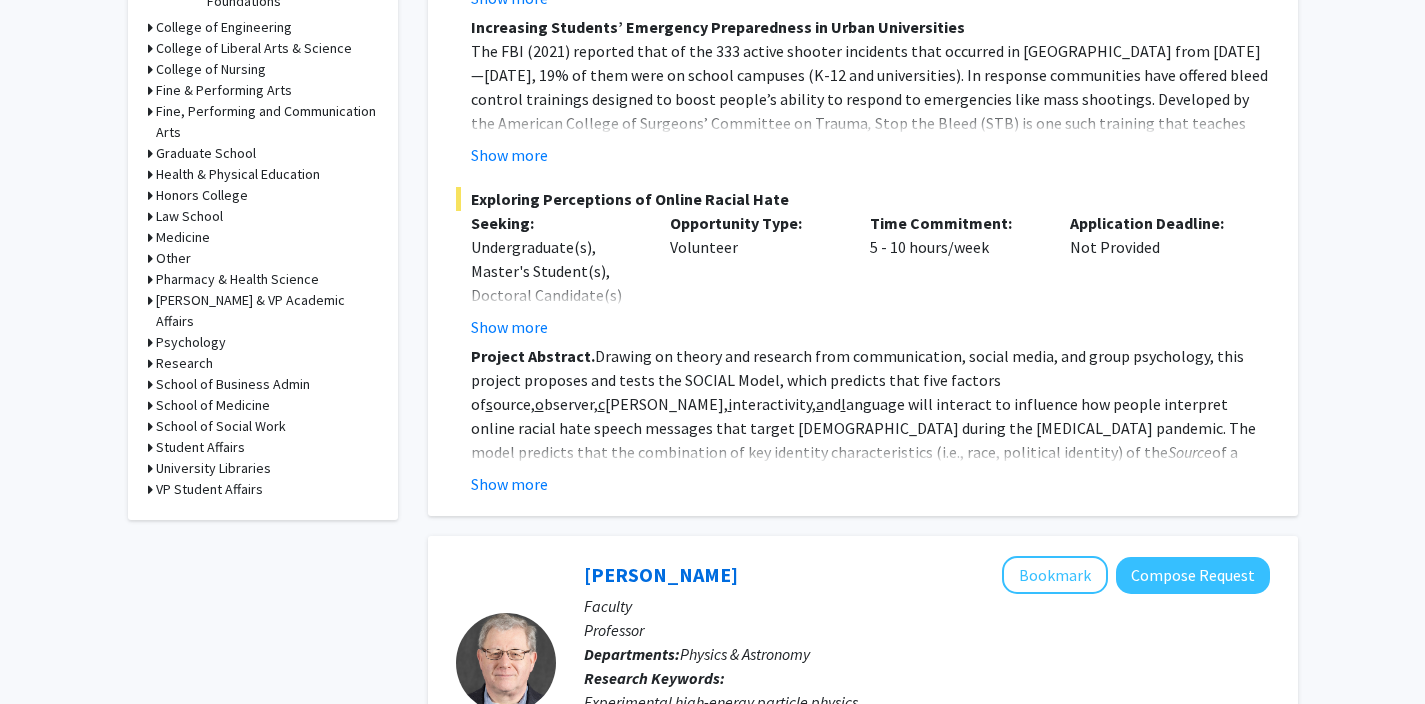 scroll, scrollTop: 816, scrollLeft: 0, axis: vertical 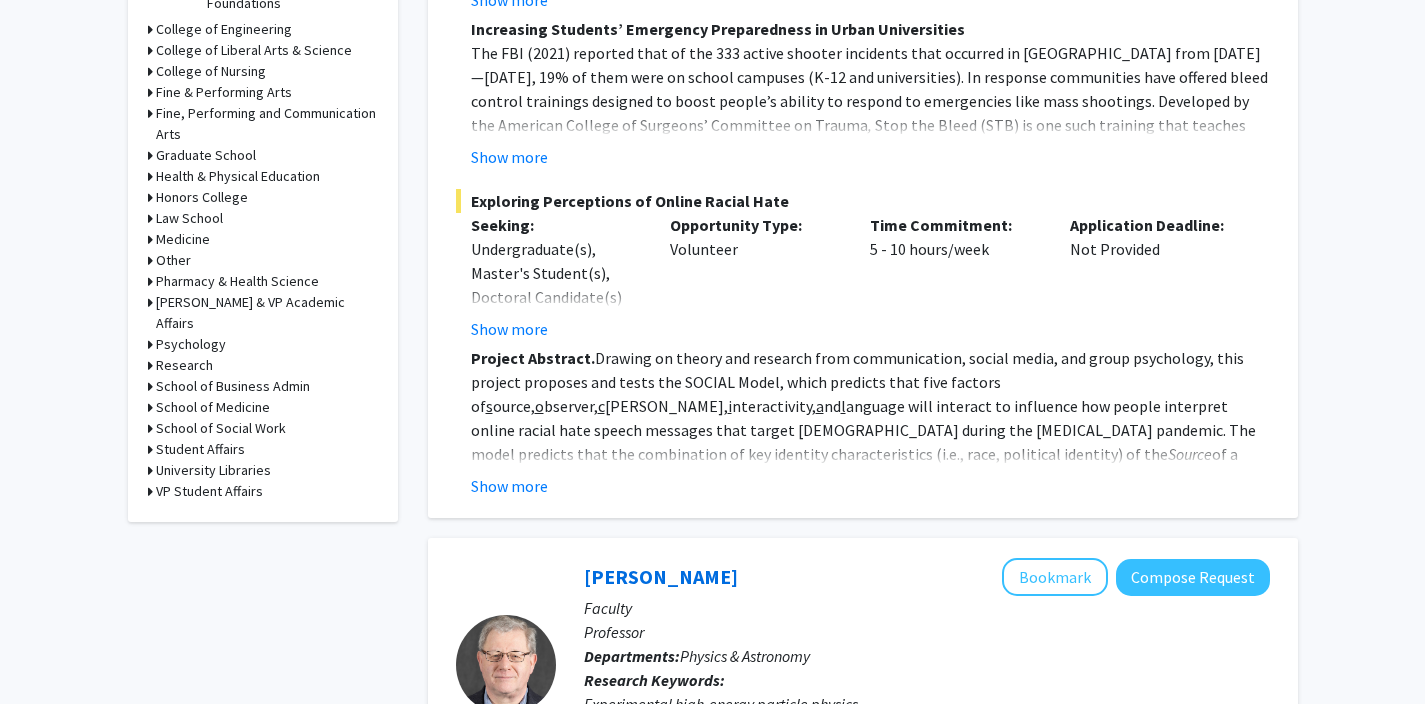 click 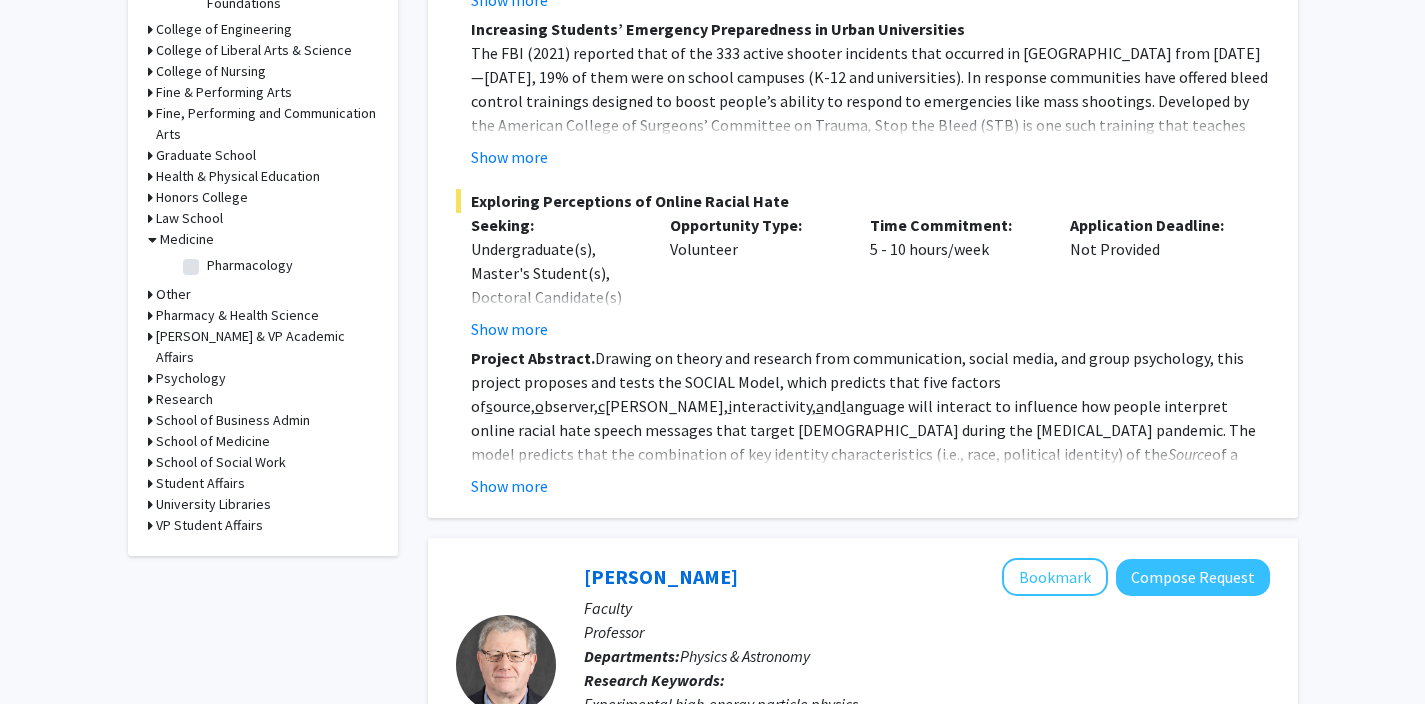click on "Research" at bounding box center (184, 399) 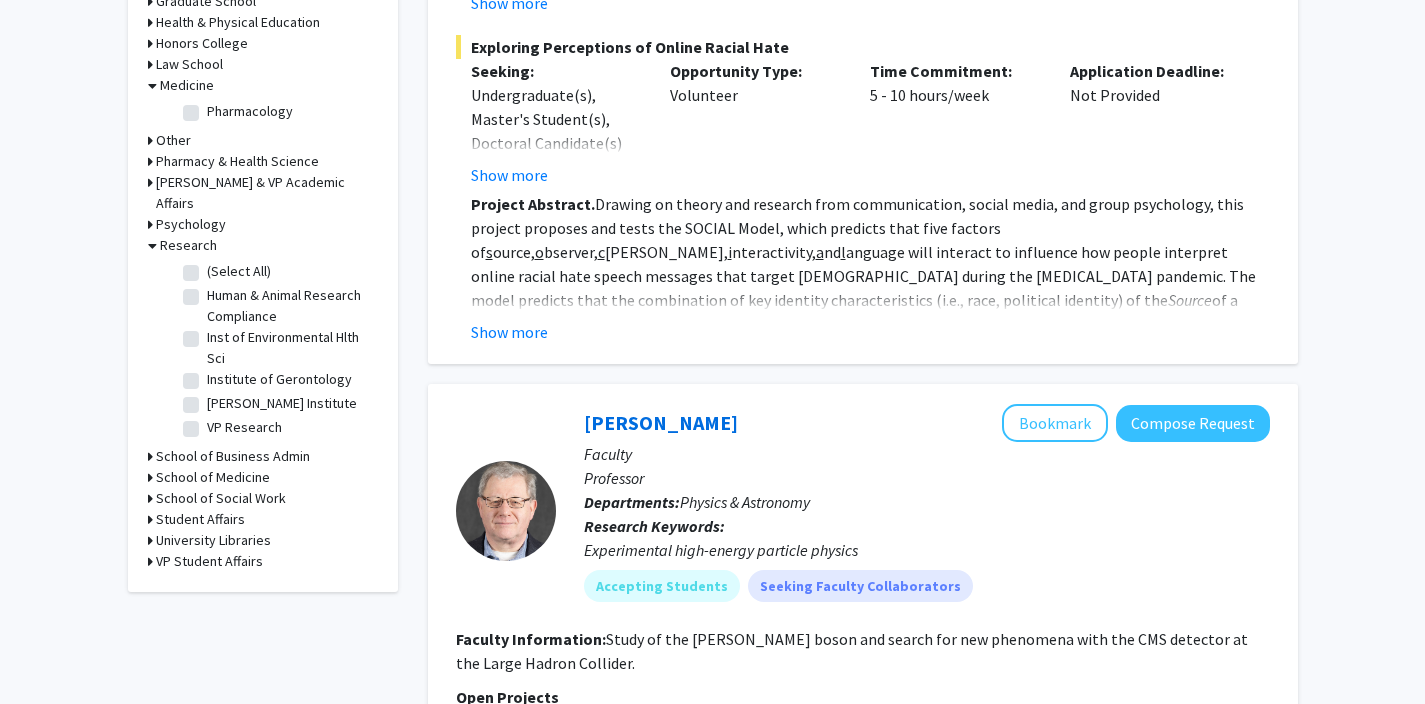 scroll, scrollTop: 0, scrollLeft: 0, axis: both 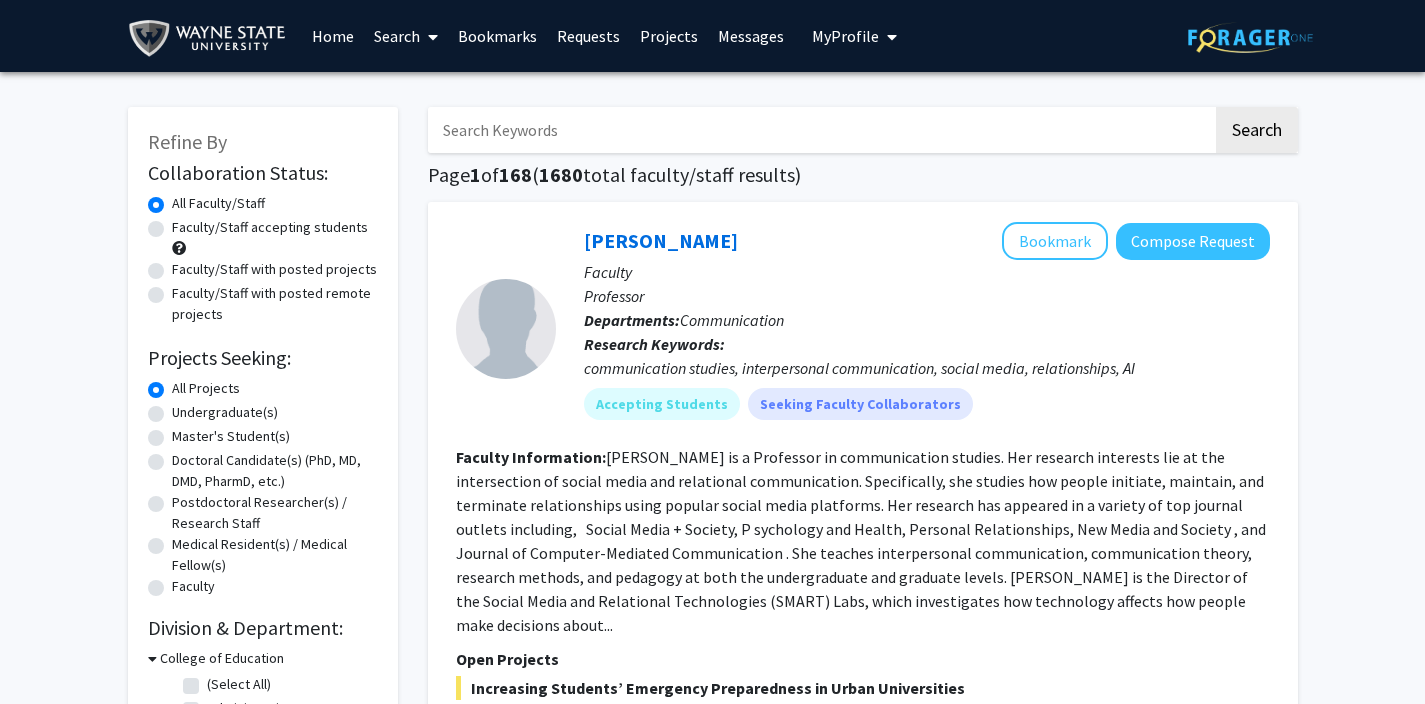 click at bounding box center [820, 130] 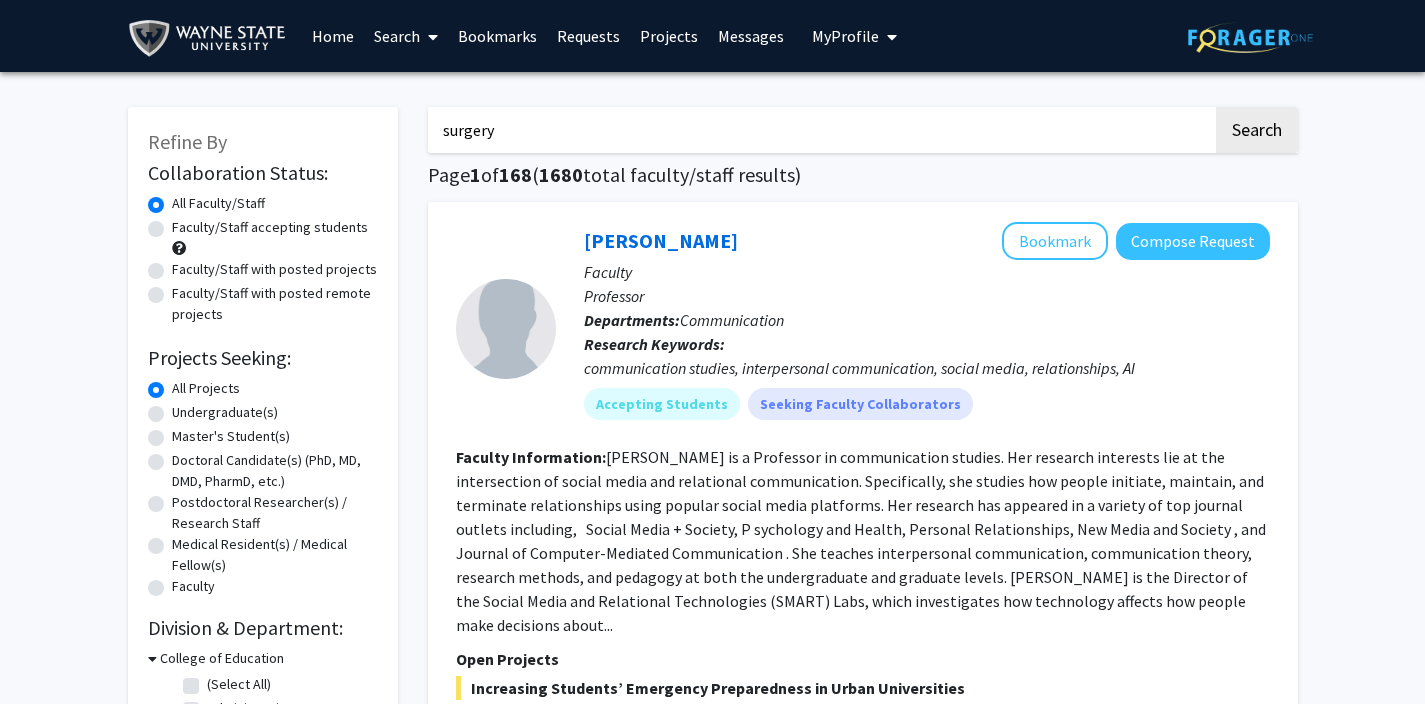 click on "Search" 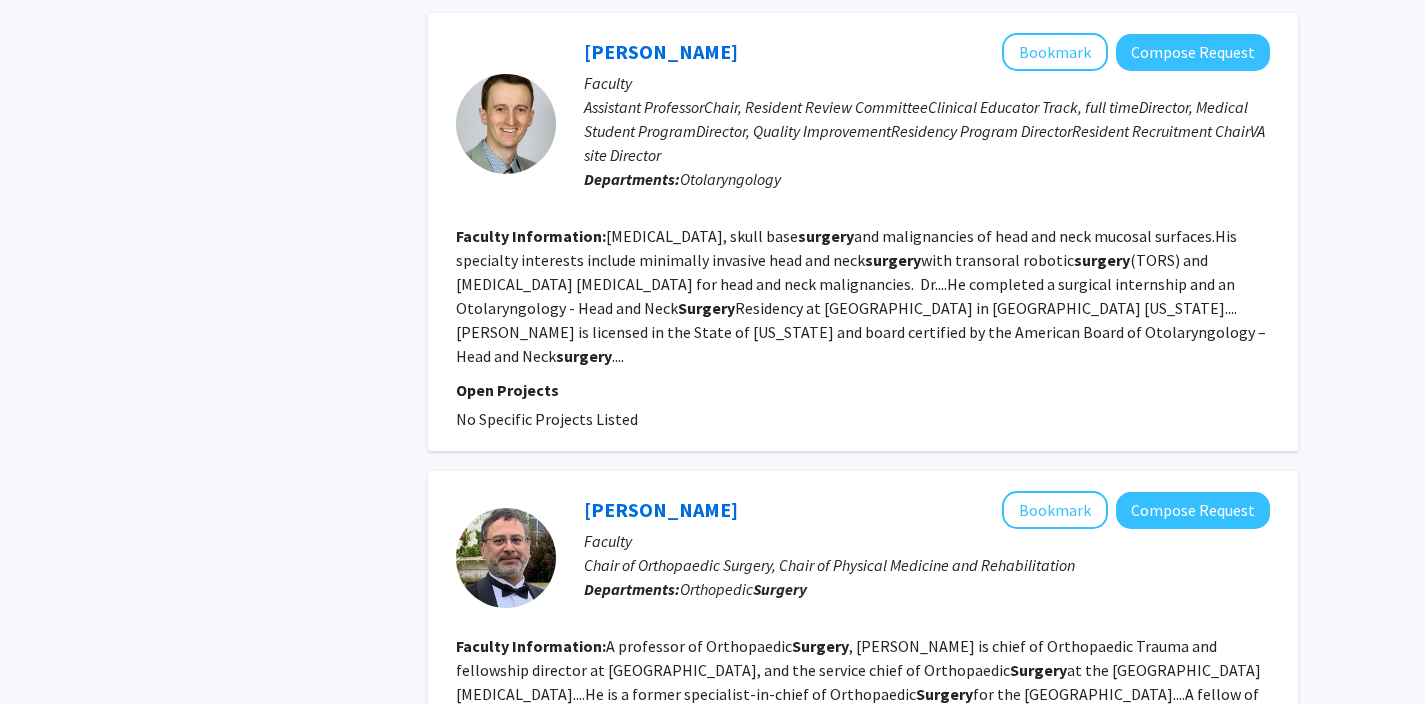 scroll, scrollTop: 3439, scrollLeft: 0, axis: vertical 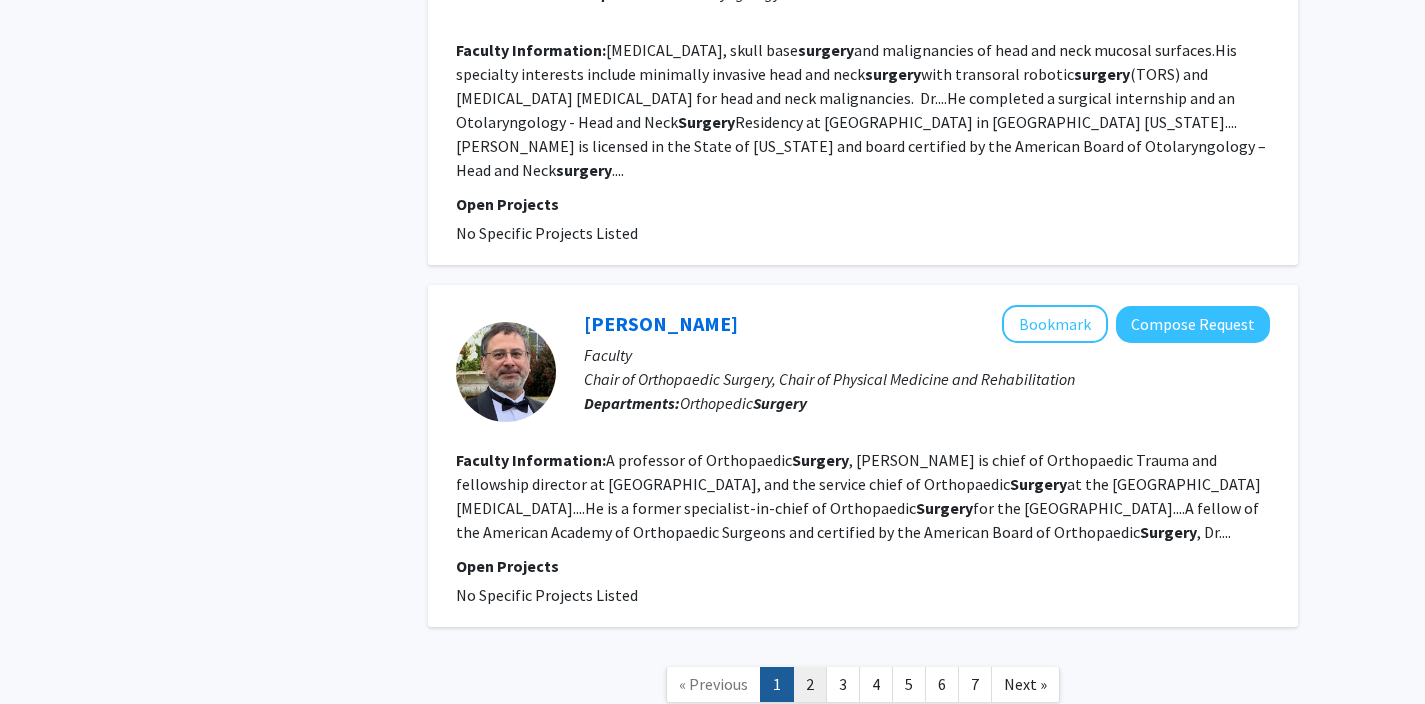 click on "2" 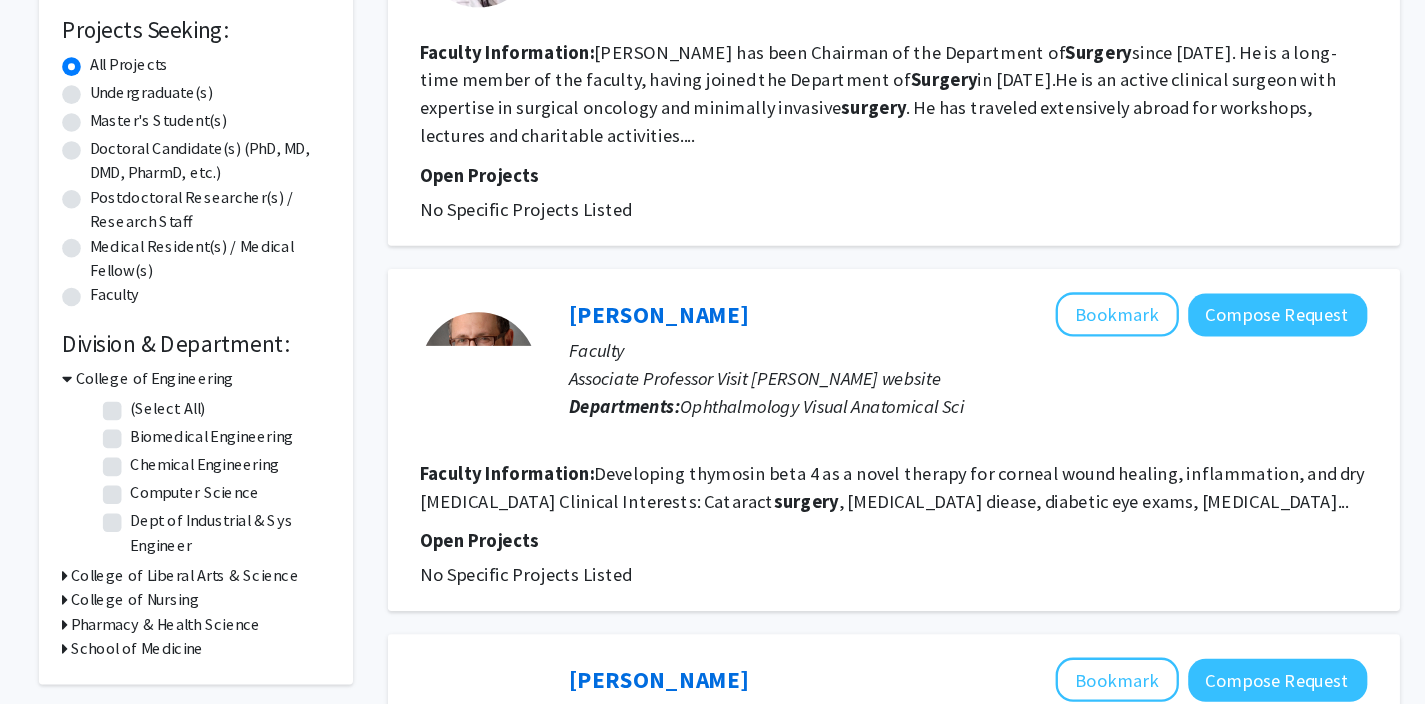 scroll, scrollTop: 0, scrollLeft: 0, axis: both 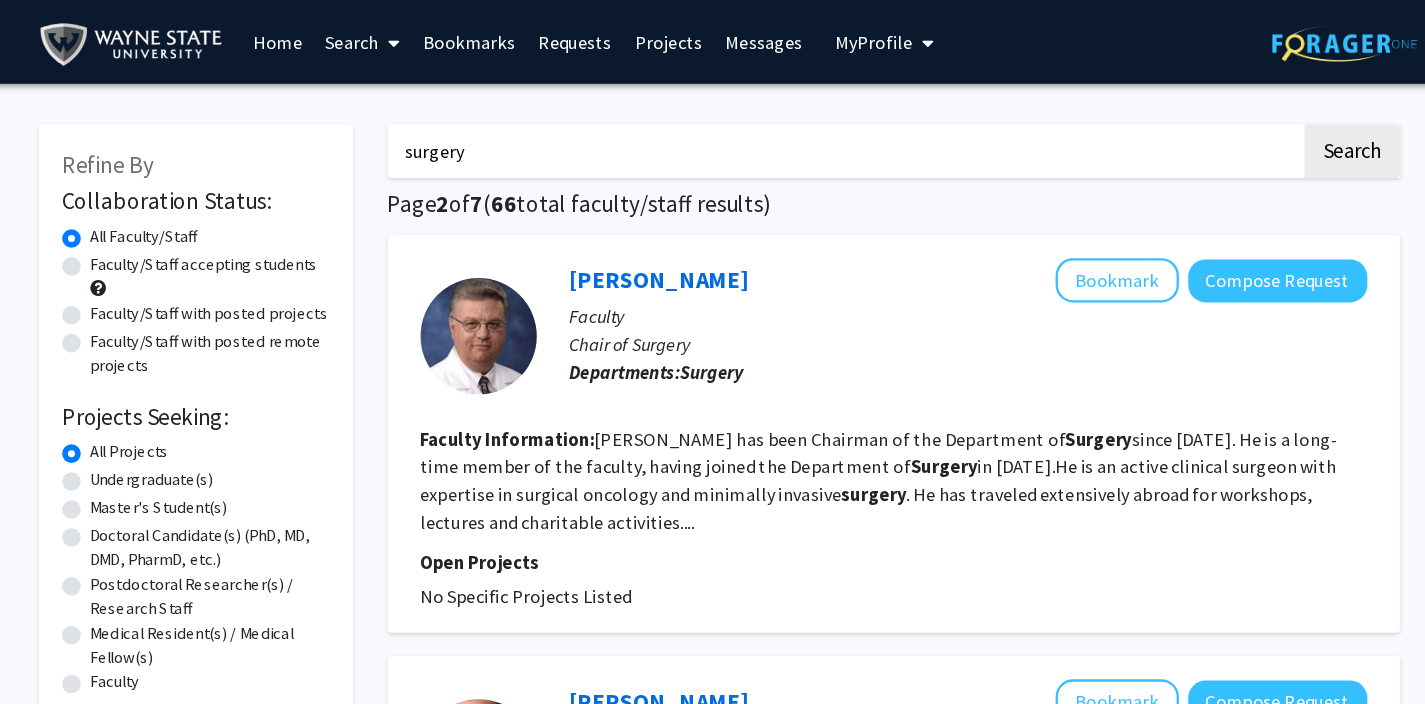click on "surgery" at bounding box center (820, 130) 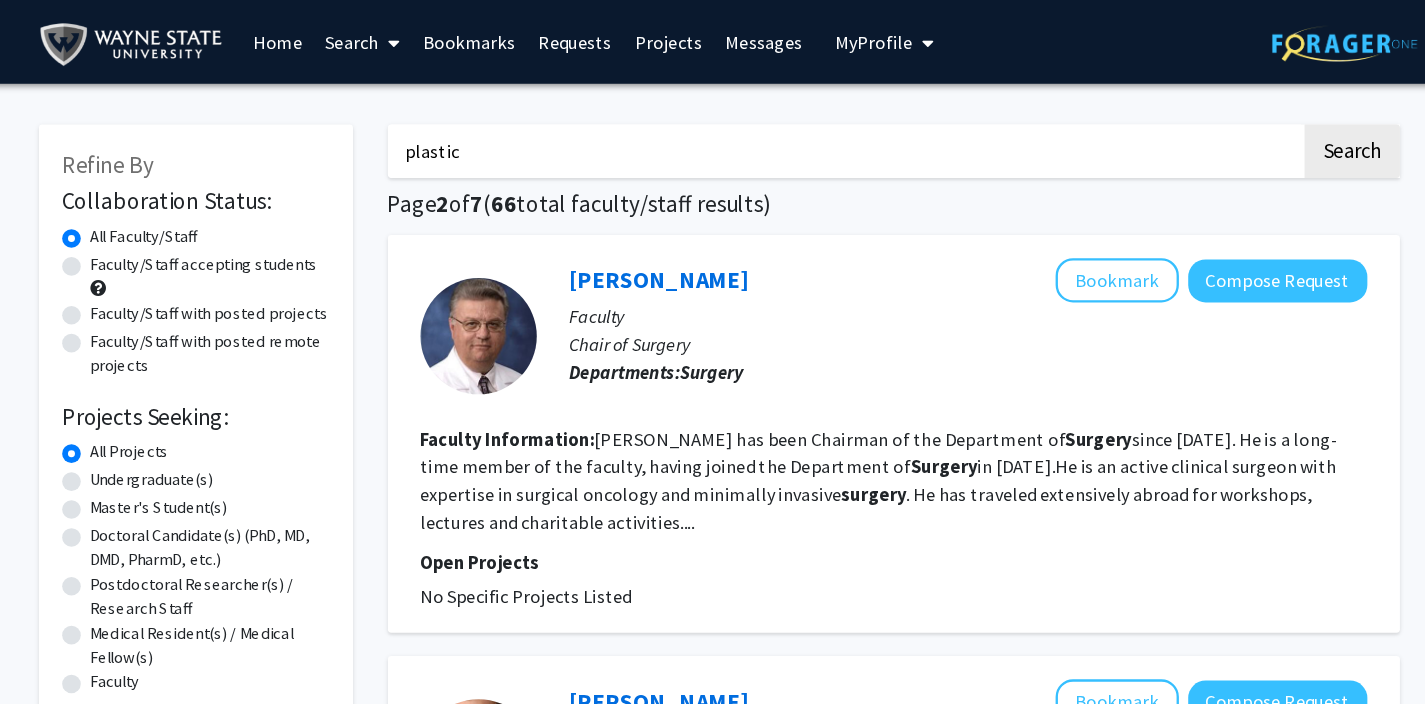 click on "Search" 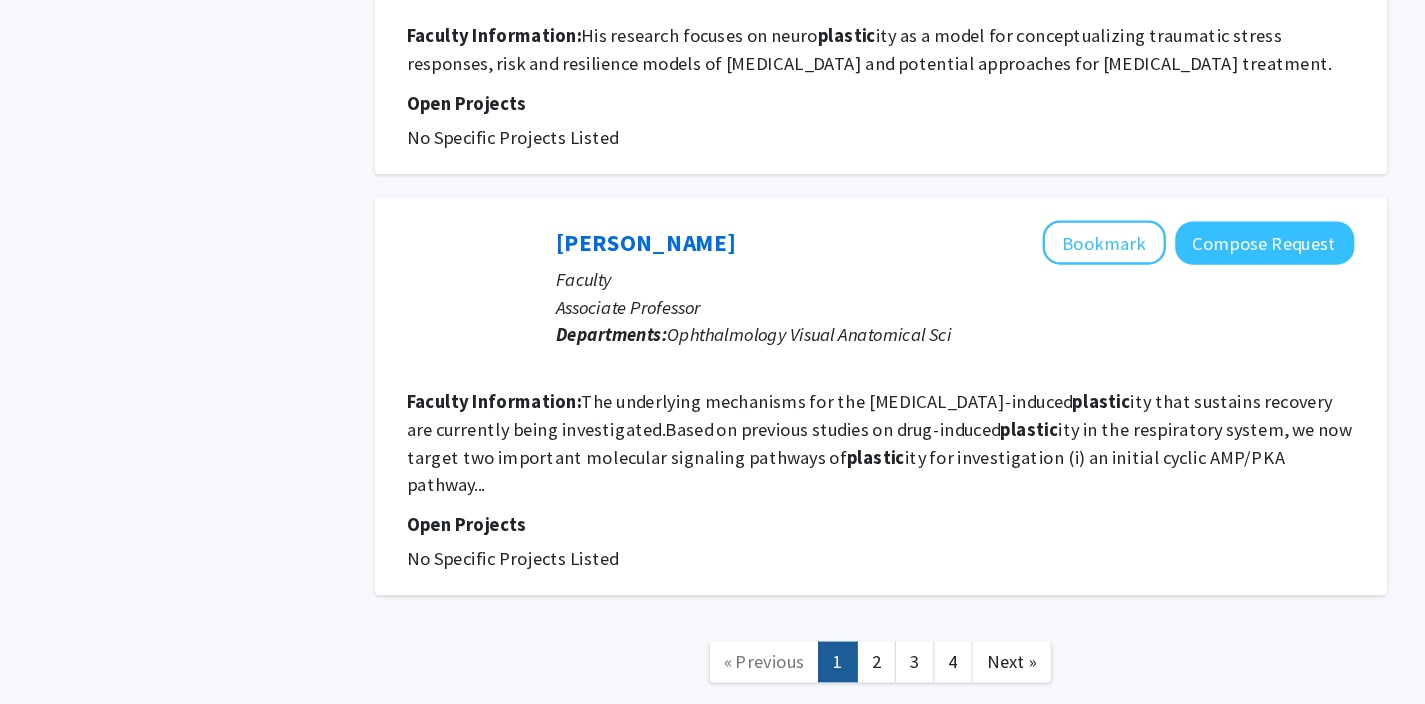 scroll, scrollTop: 3127, scrollLeft: 0, axis: vertical 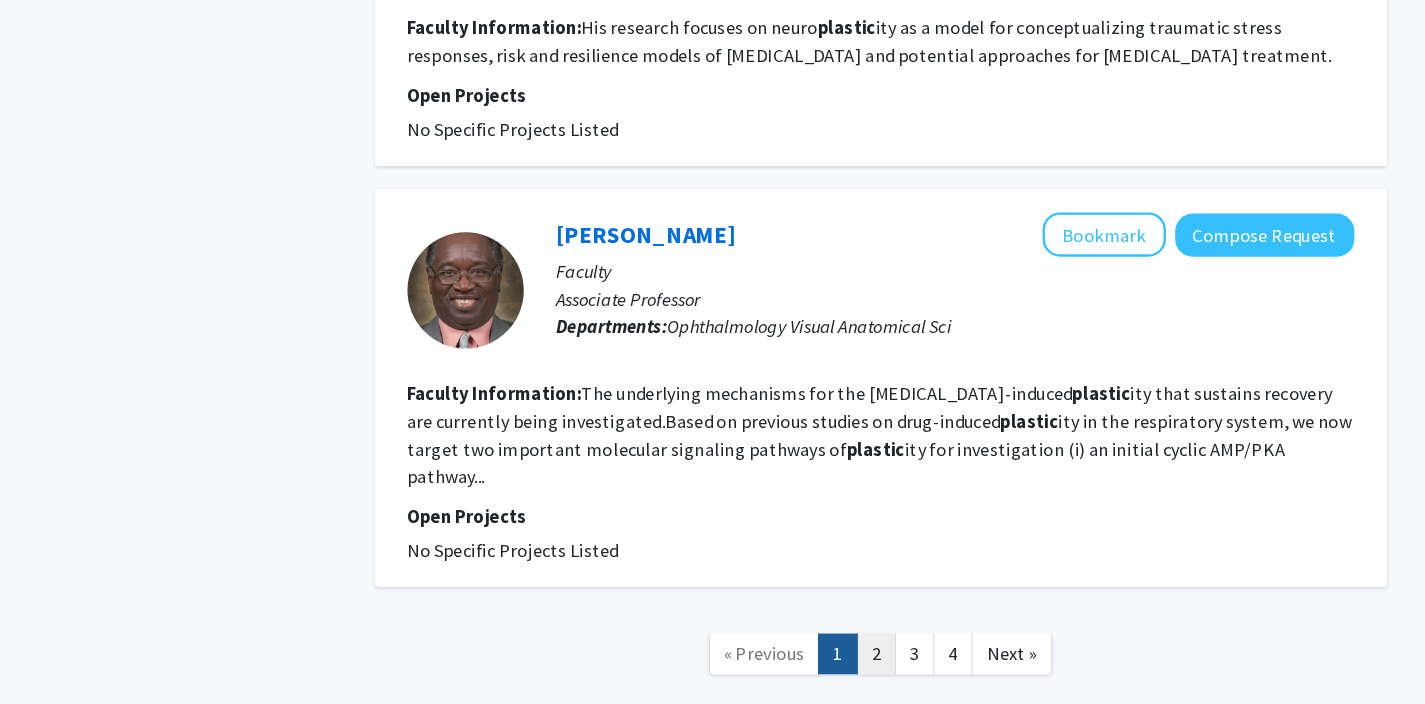 click on "2" 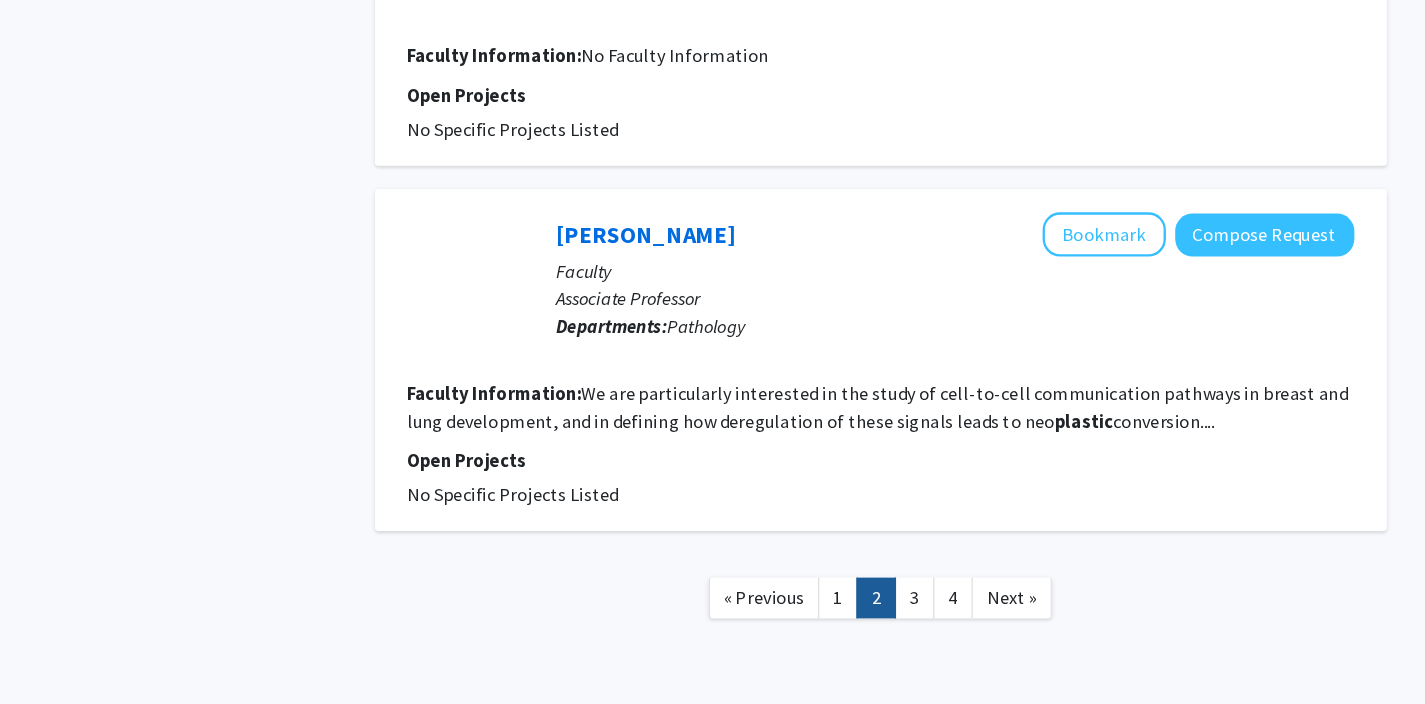 scroll, scrollTop: 3151, scrollLeft: 0, axis: vertical 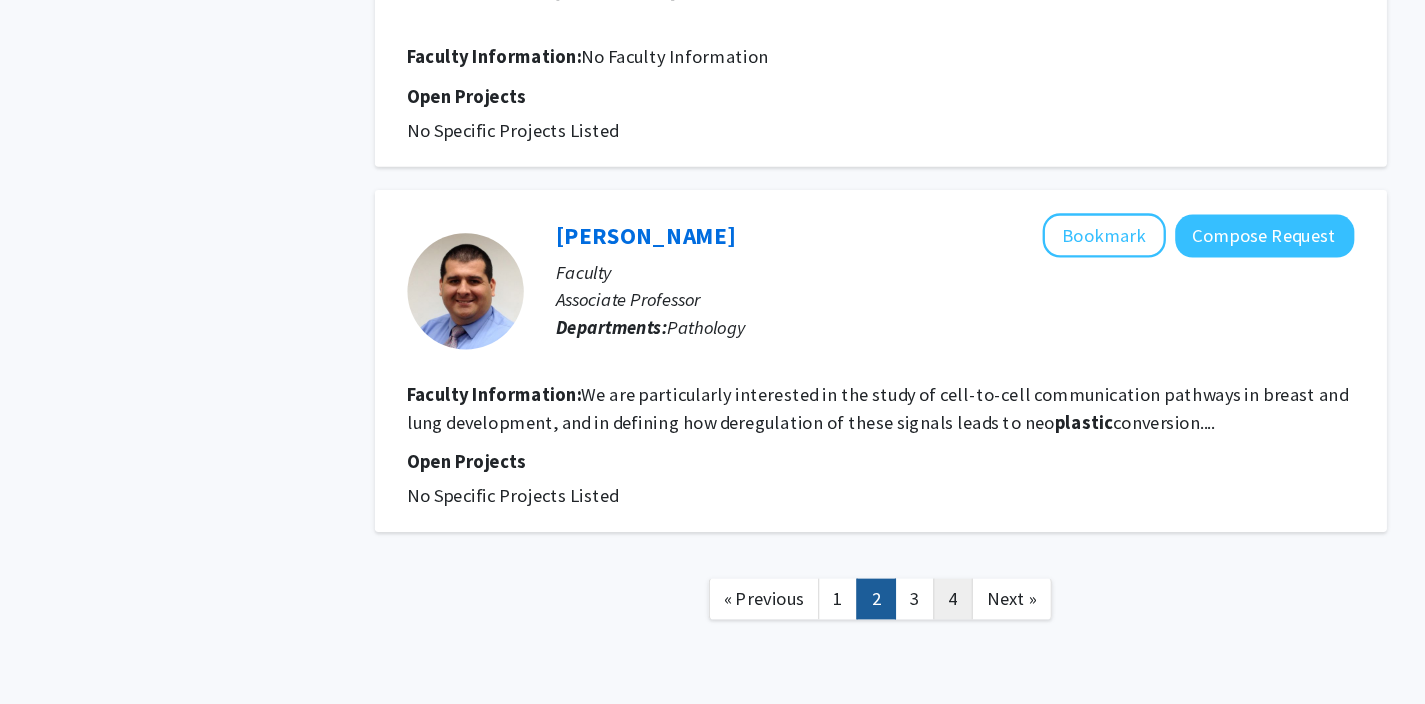 click on "4" 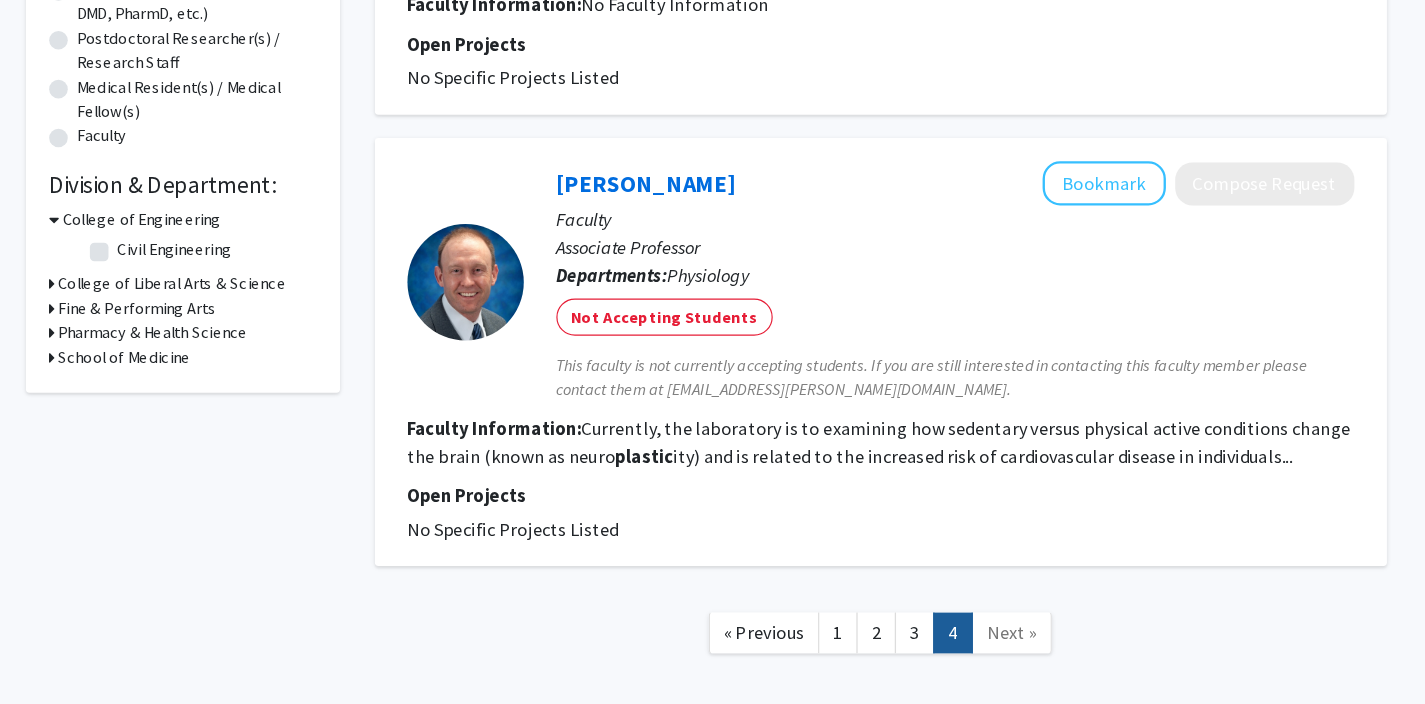 scroll, scrollTop: 378, scrollLeft: 0, axis: vertical 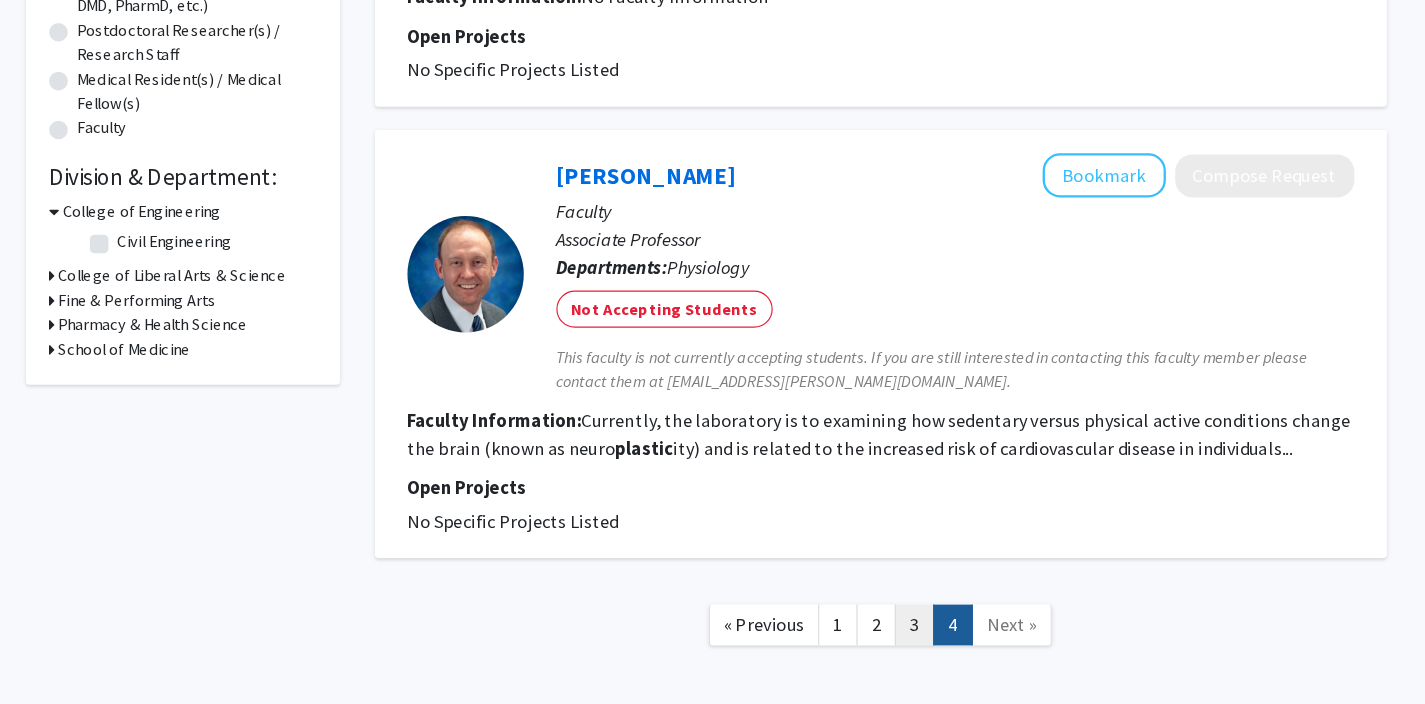 click on "3" 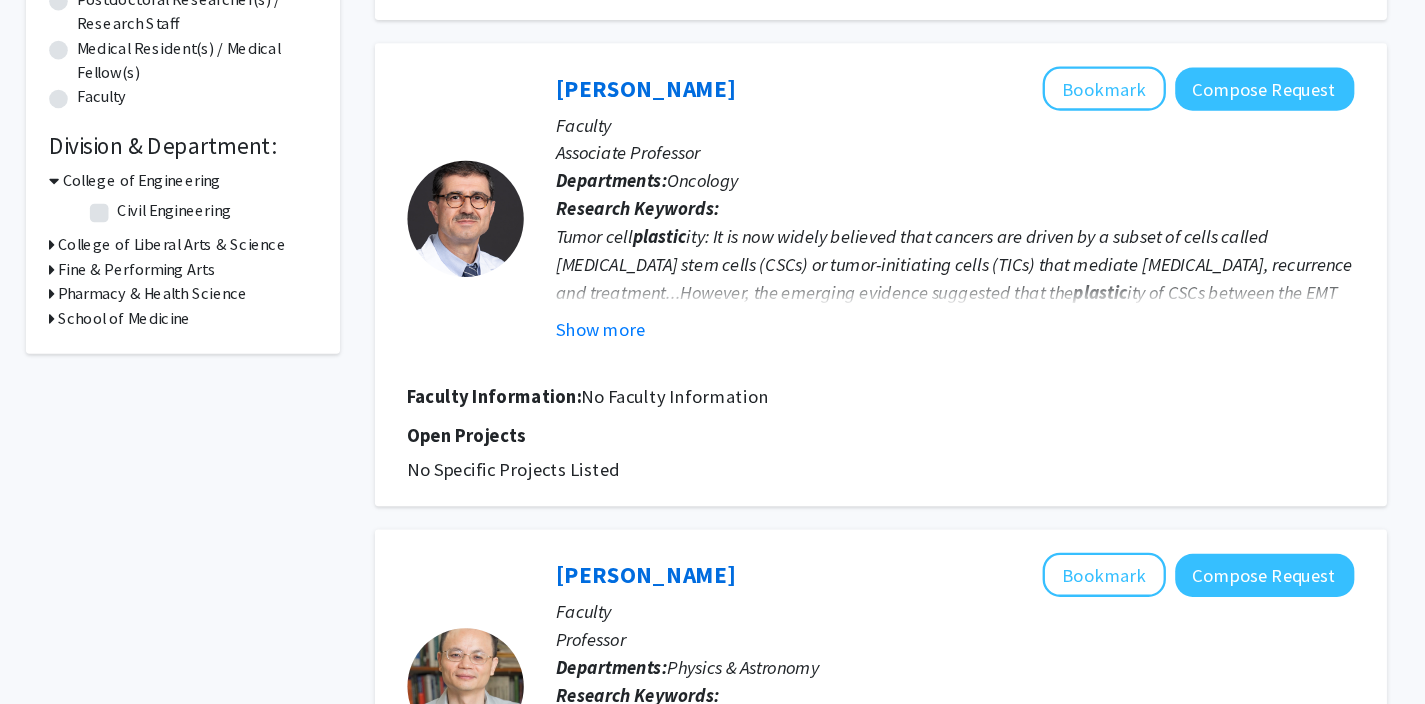 scroll, scrollTop: 0, scrollLeft: 0, axis: both 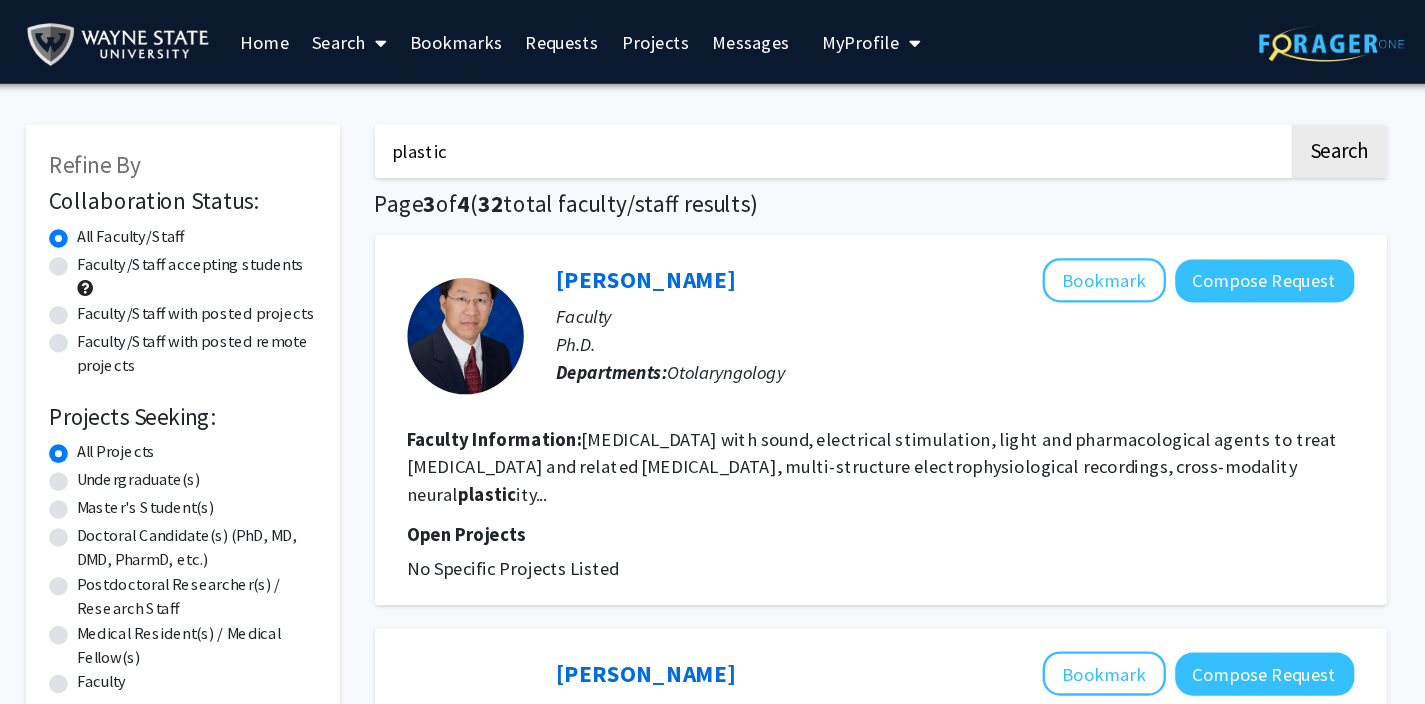 drag, startPoint x: 522, startPoint y: 129, endPoint x: 326, endPoint y: 124, distance: 196.06377 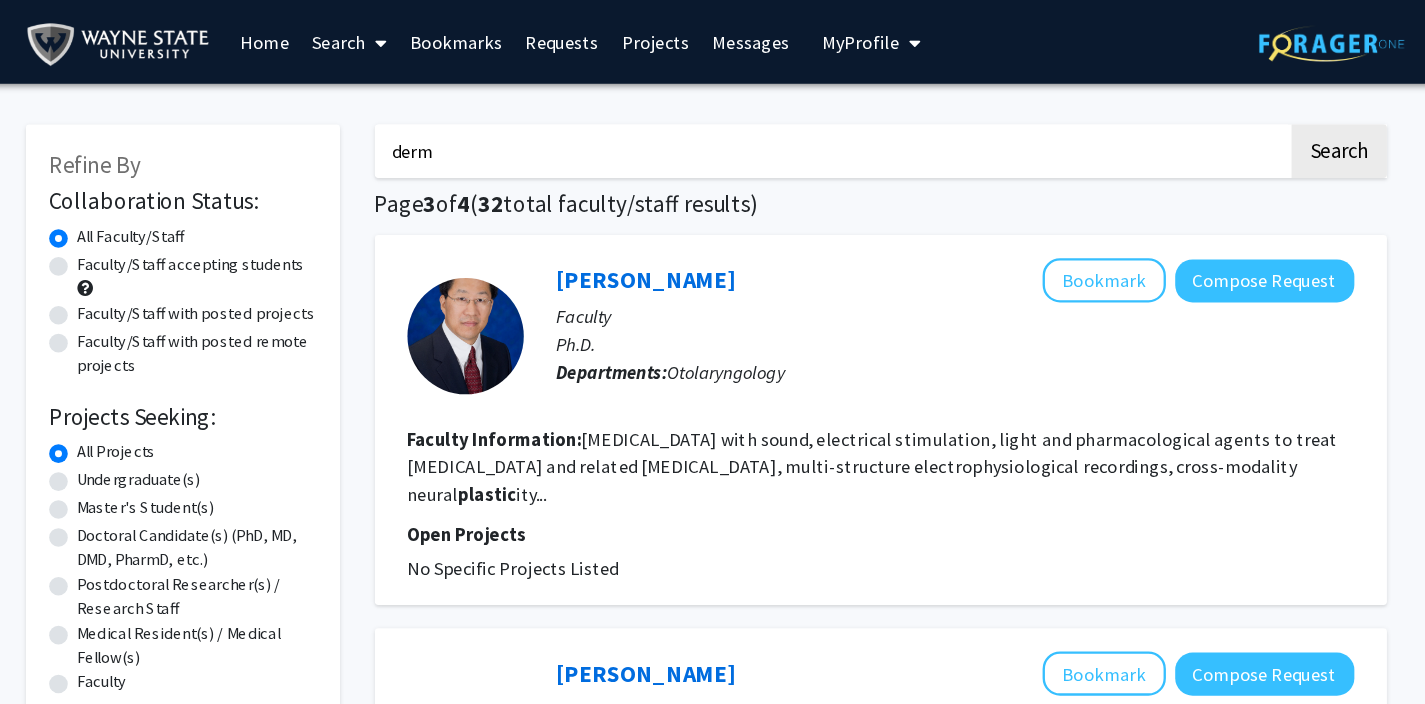 type on "derm" 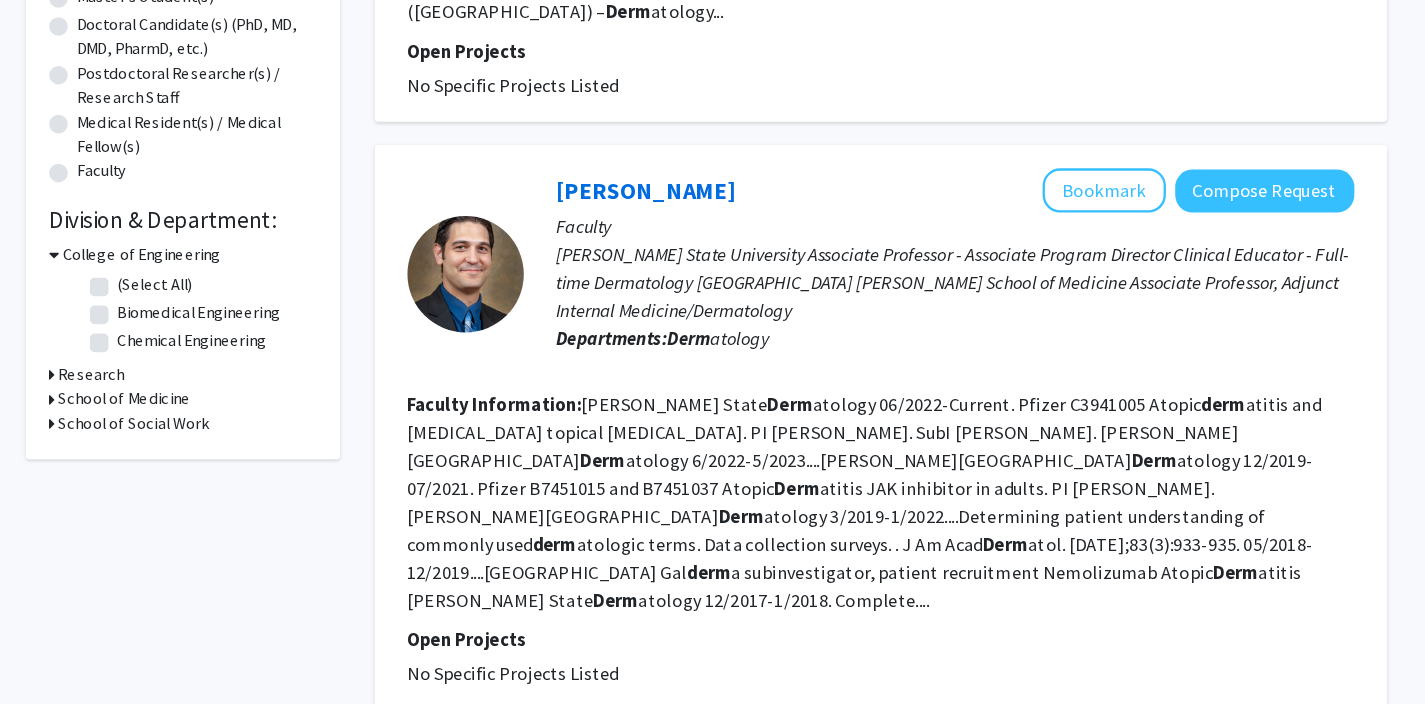 scroll, scrollTop: 350, scrollLeft: 0, axis: vertical 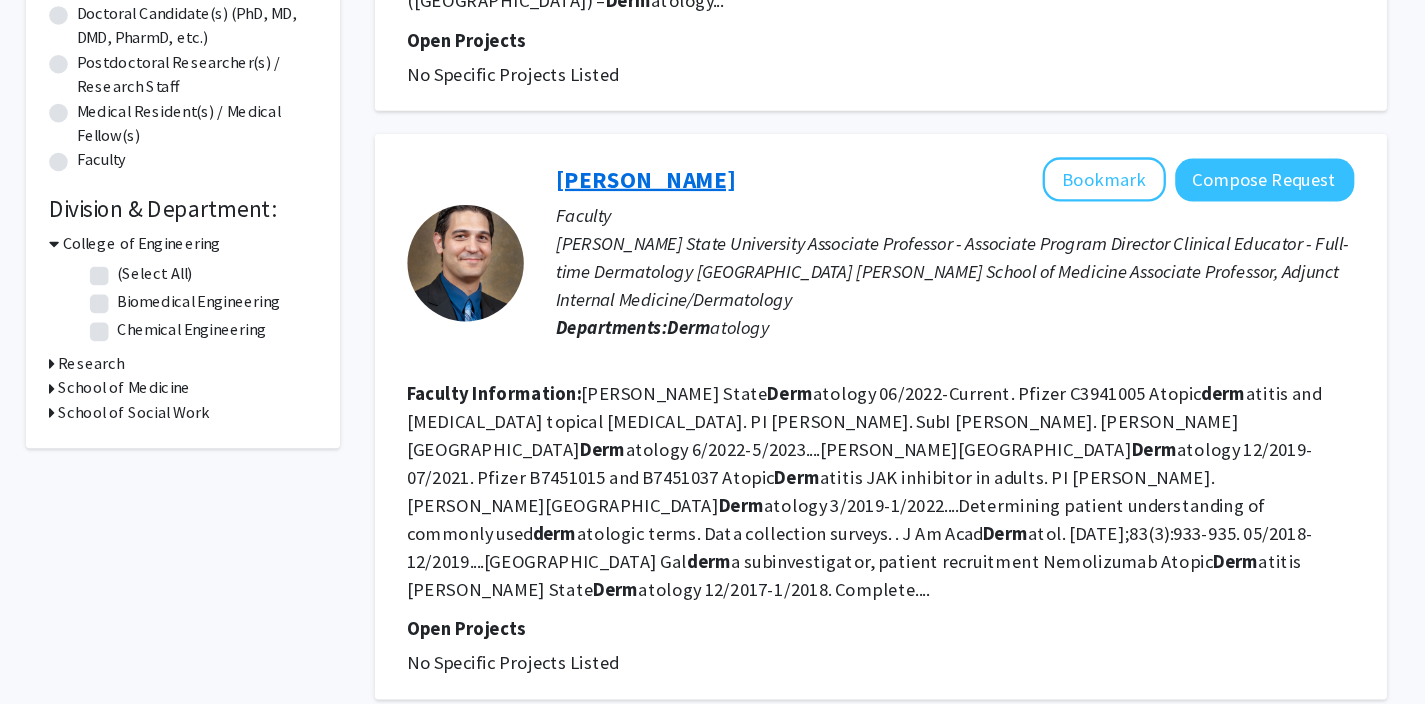 click on "[PERSON_NAME]" 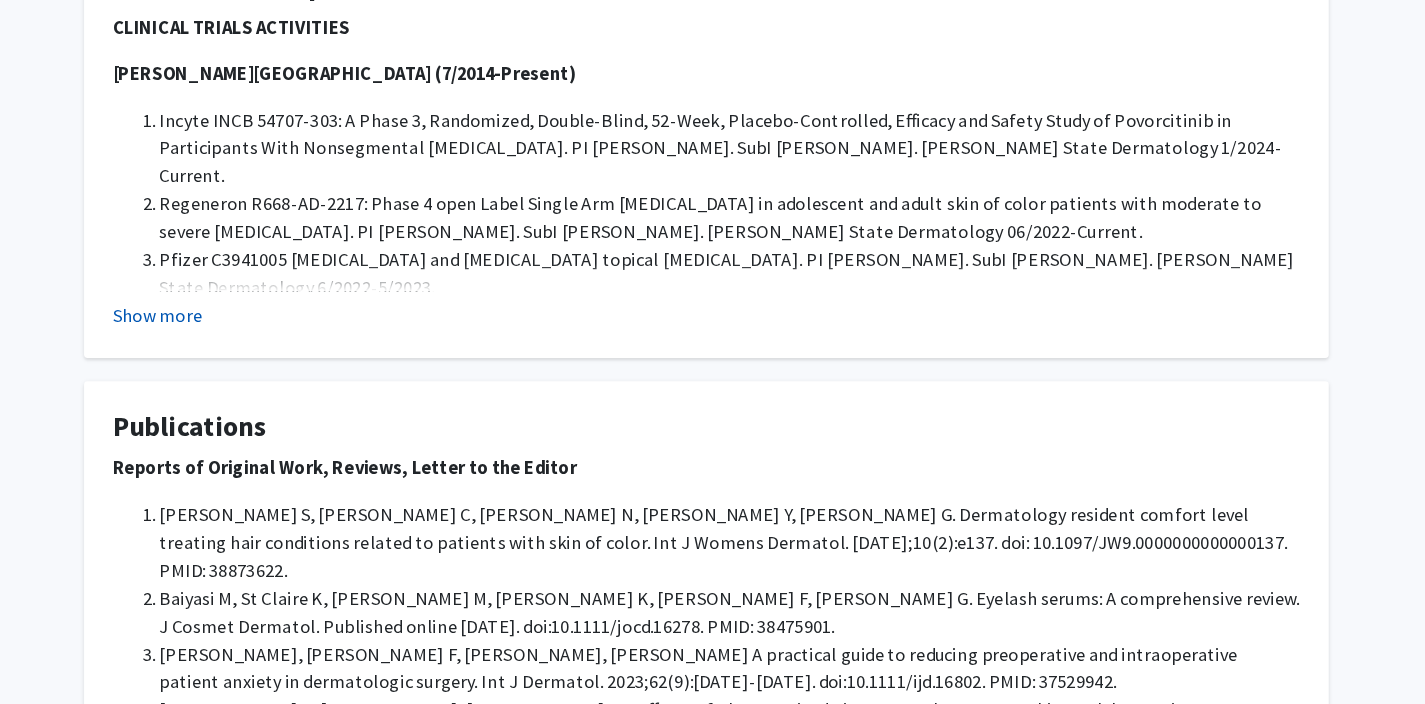 scroll, scrollTop: 907, scrollLeft: 0, axis: vertical 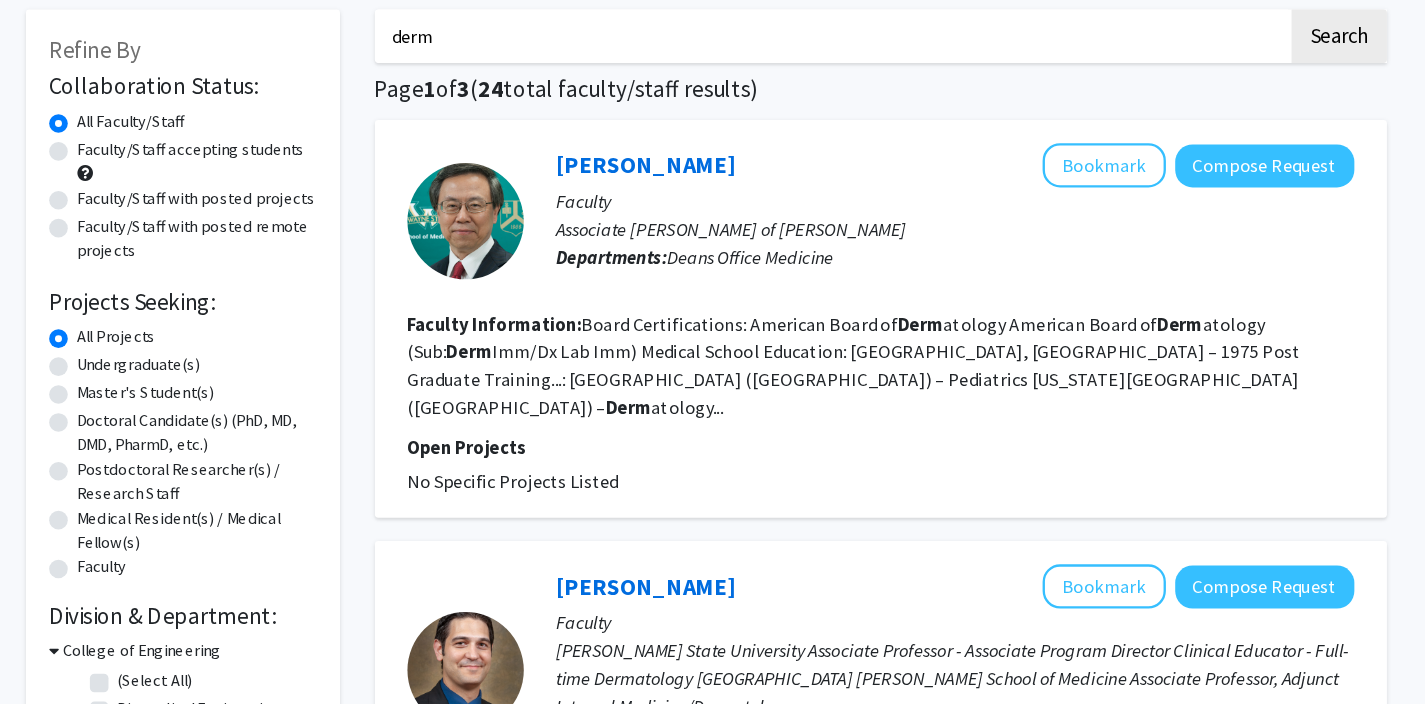 click on "[PERSON_NAME]   Bookmark
Compose Request" 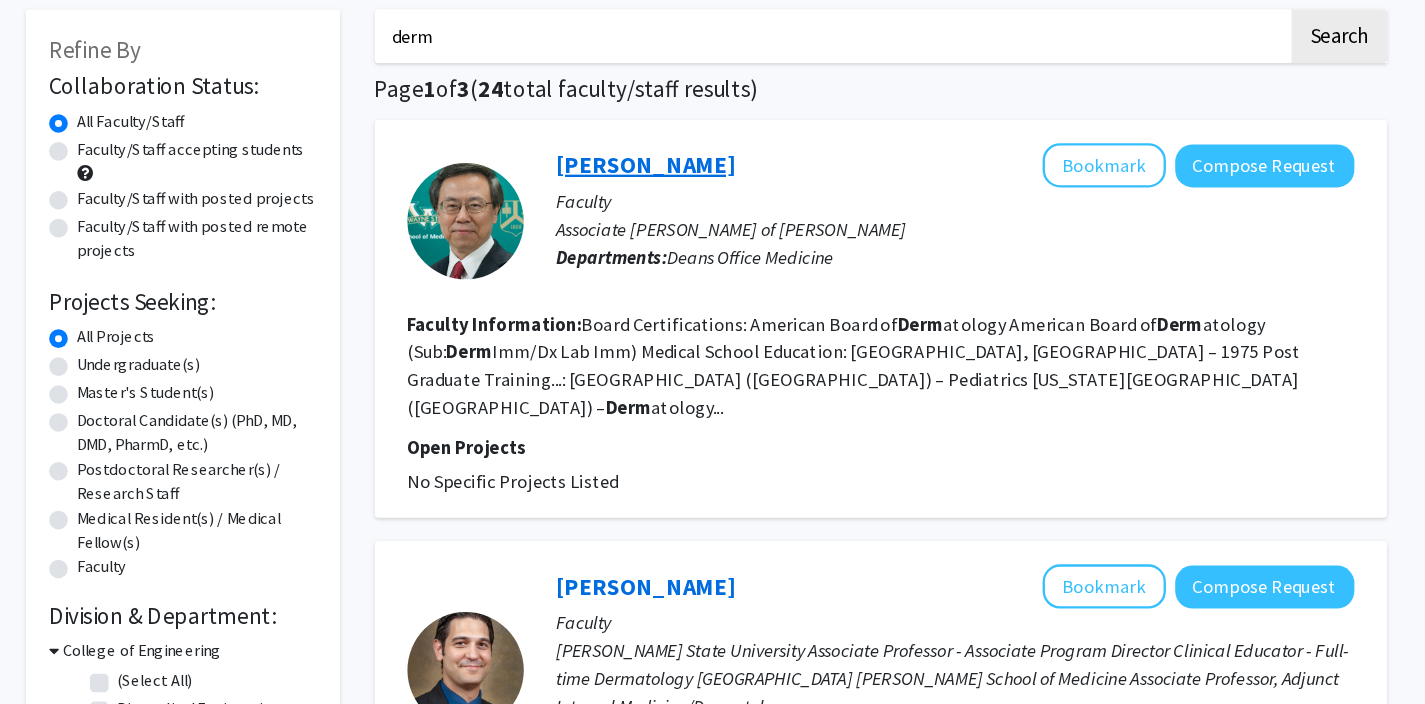 click on "[PERSON_NAME]" 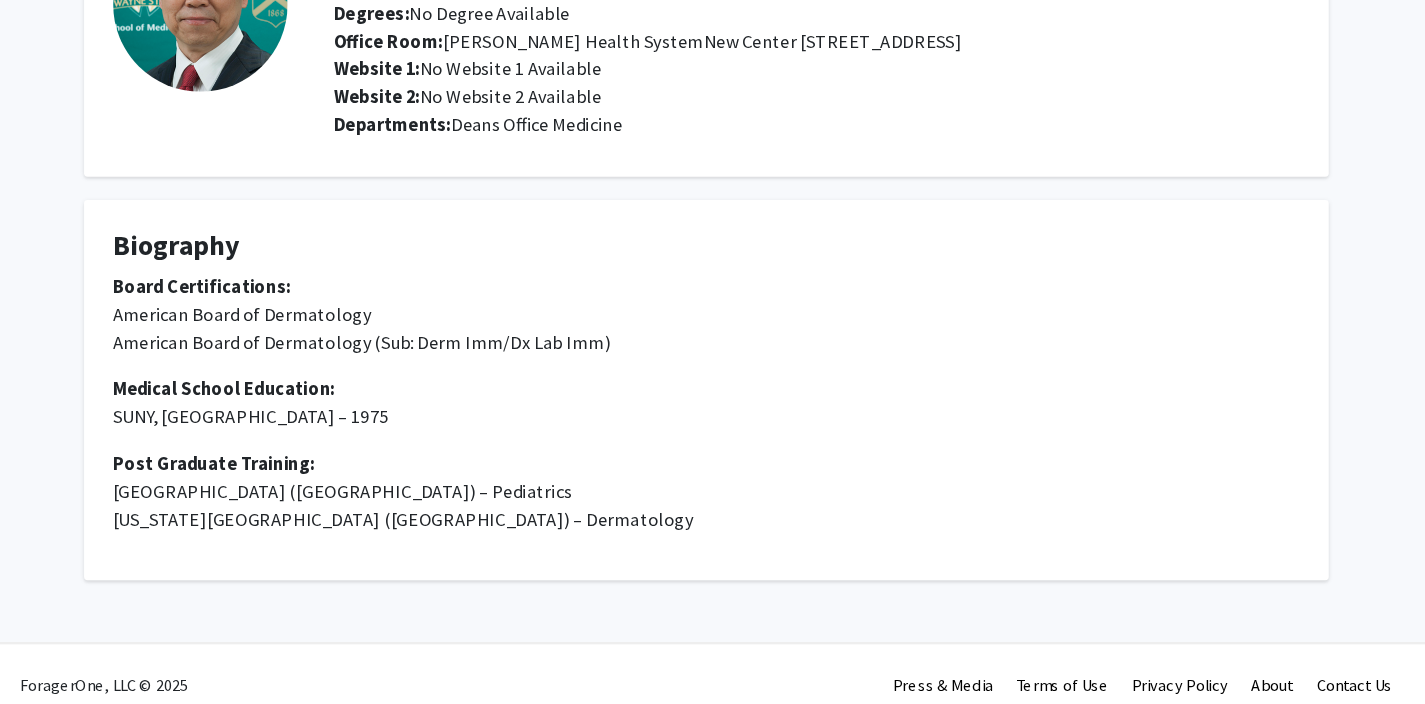 scroll, scrollTop: 103, scrollLeft: 0, axis: vertical 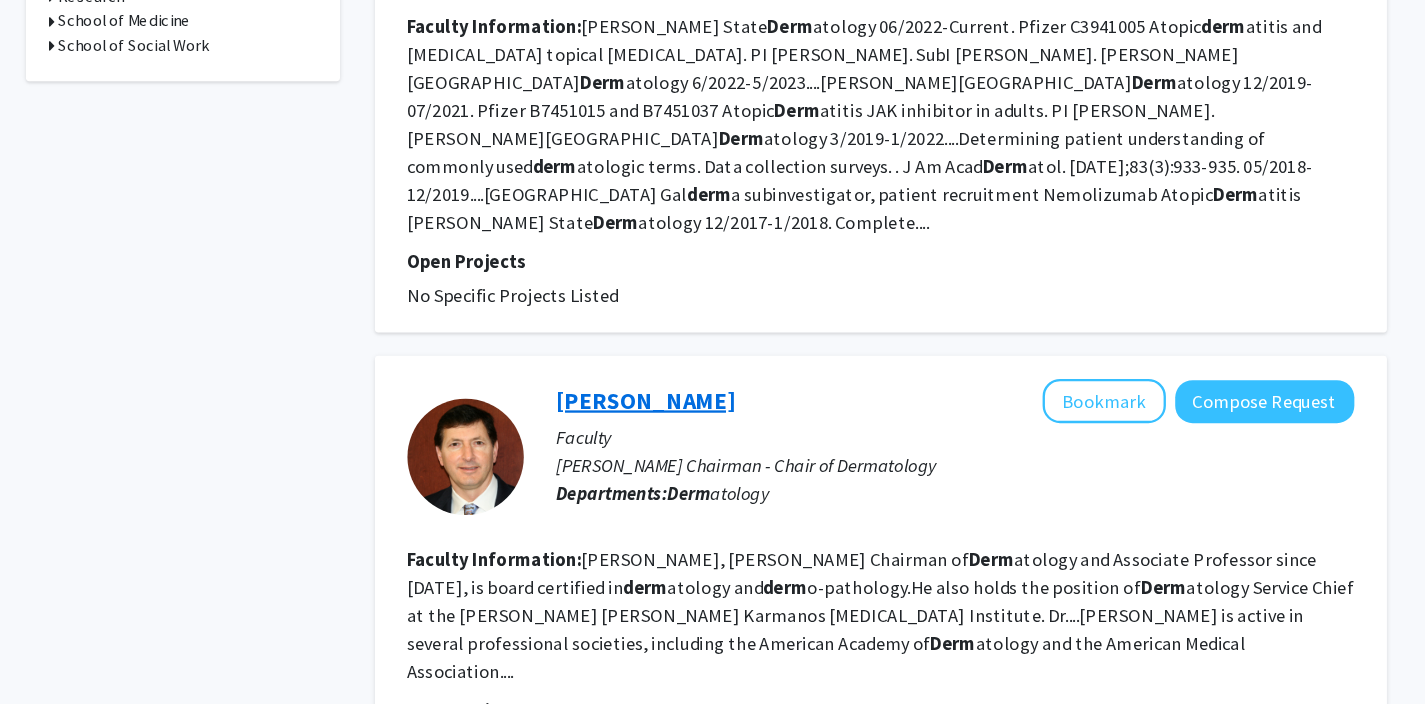 click on "[PERSON_NAME]" 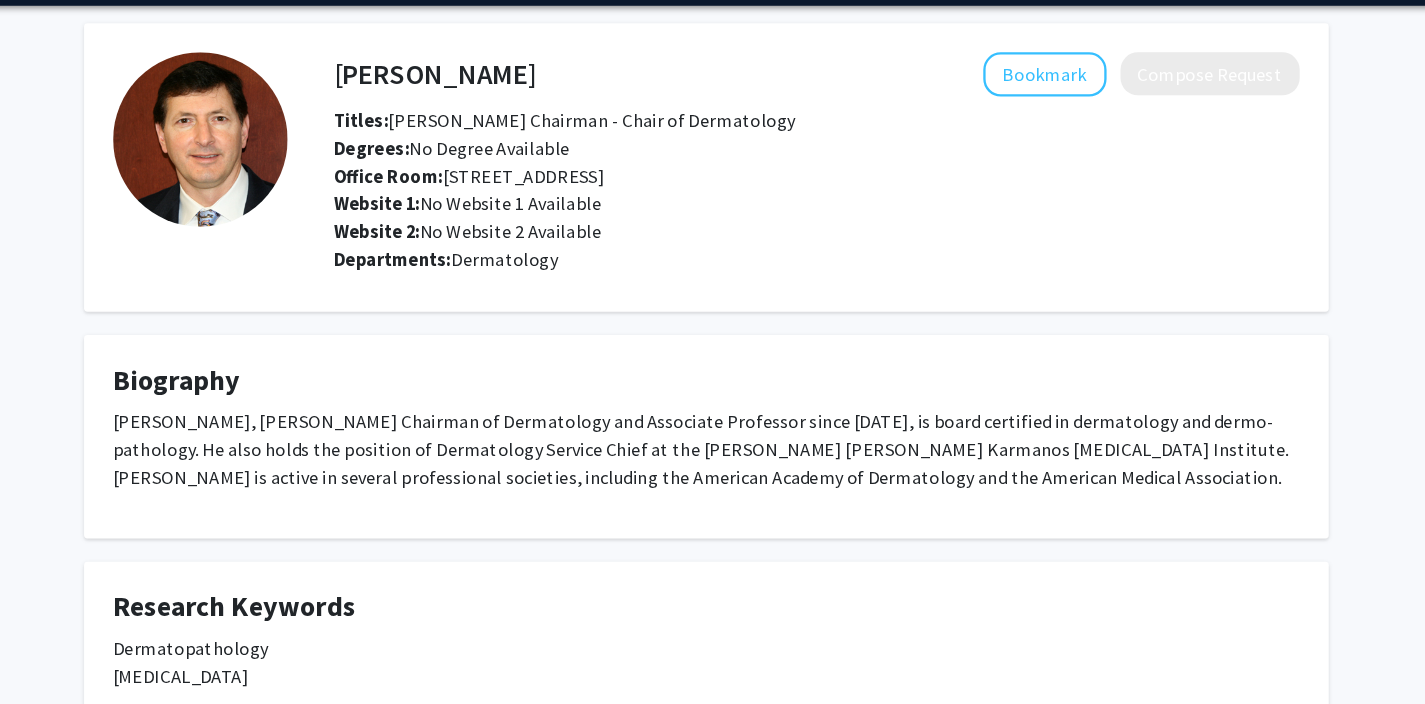 scroll, scrollTop: 0, scrollLeft: 0, axis: both 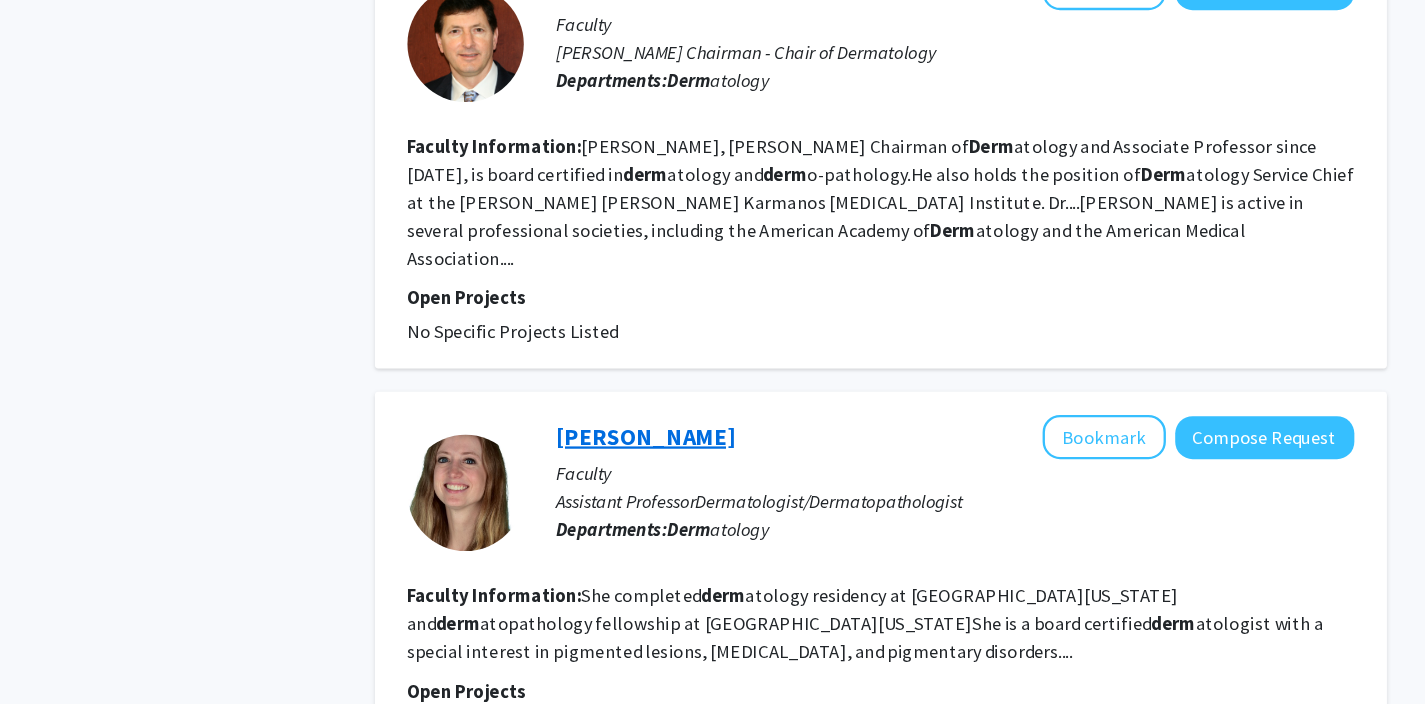 click on "[PERSON_NAME]" 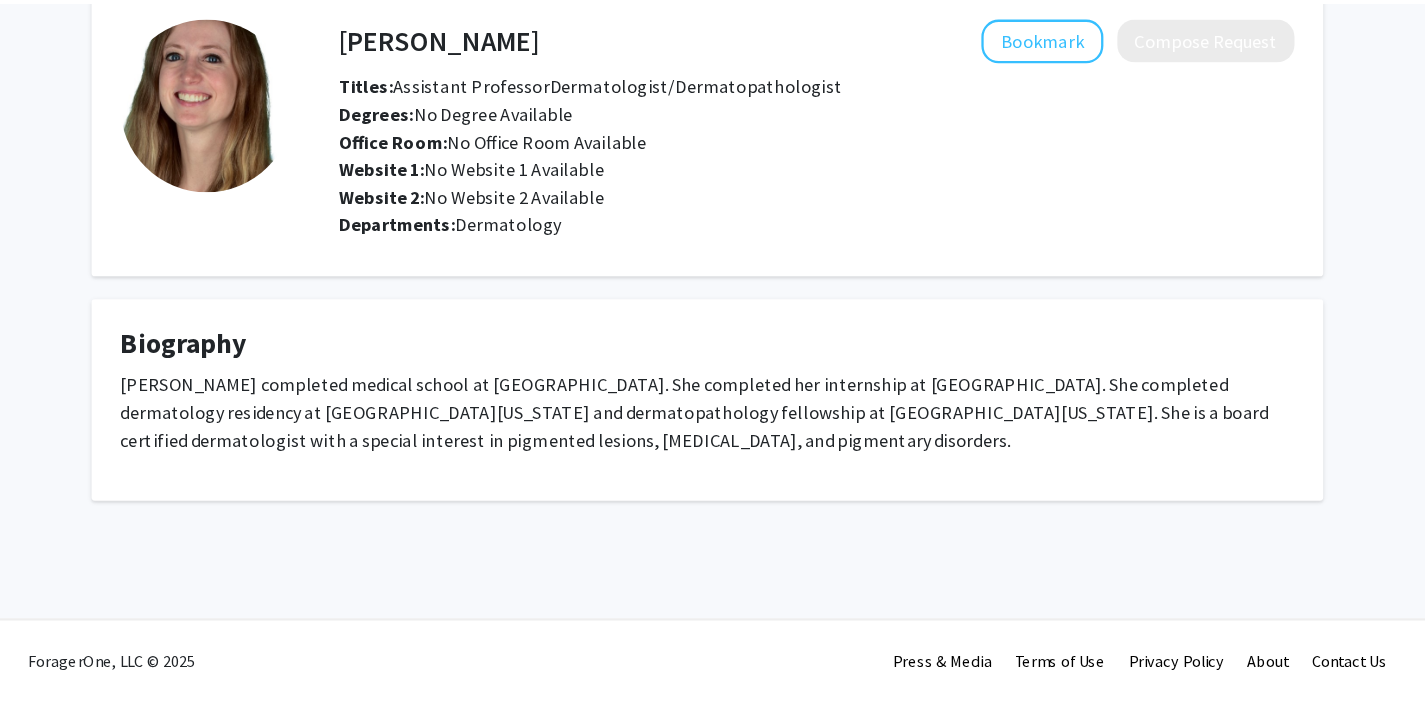 scroll, scrollTop: 0, scrollLeft: 0, axis: both 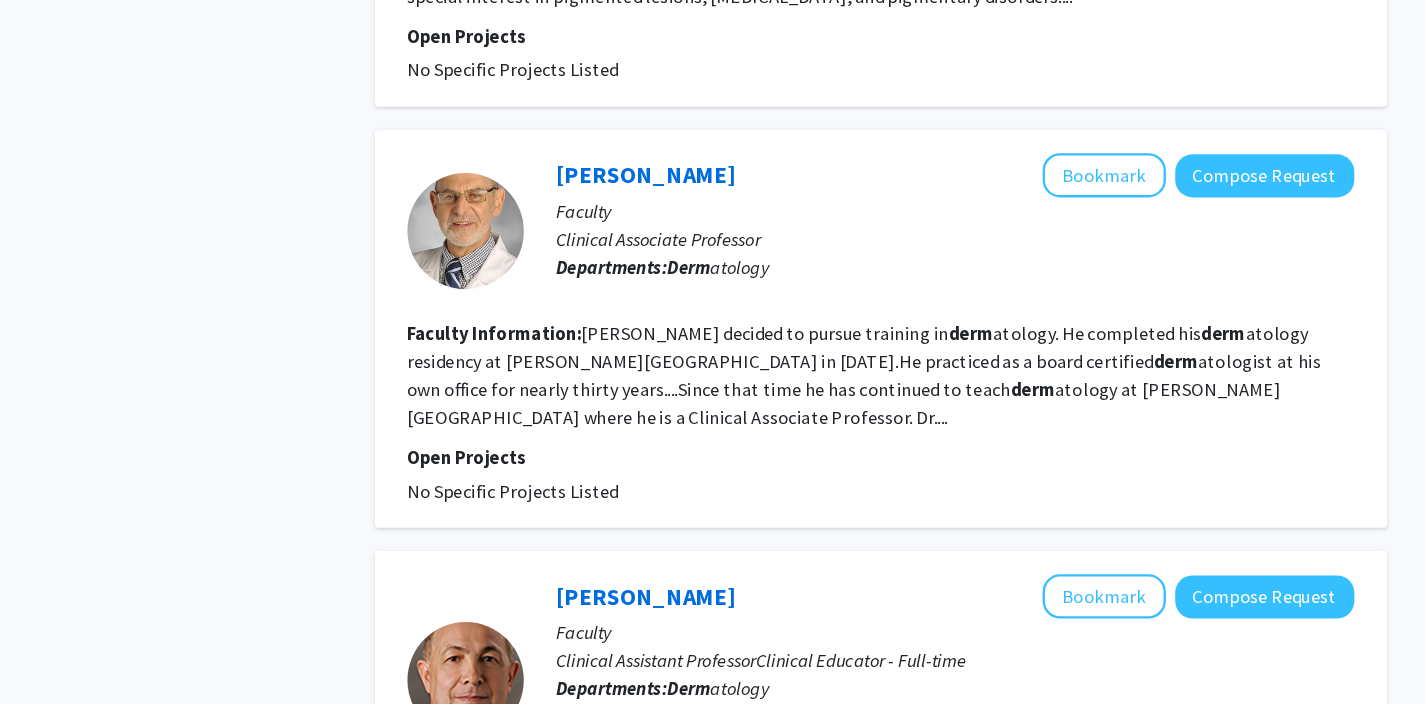 click on "[PERSON_NAME]   Bookmark
Compose Request" 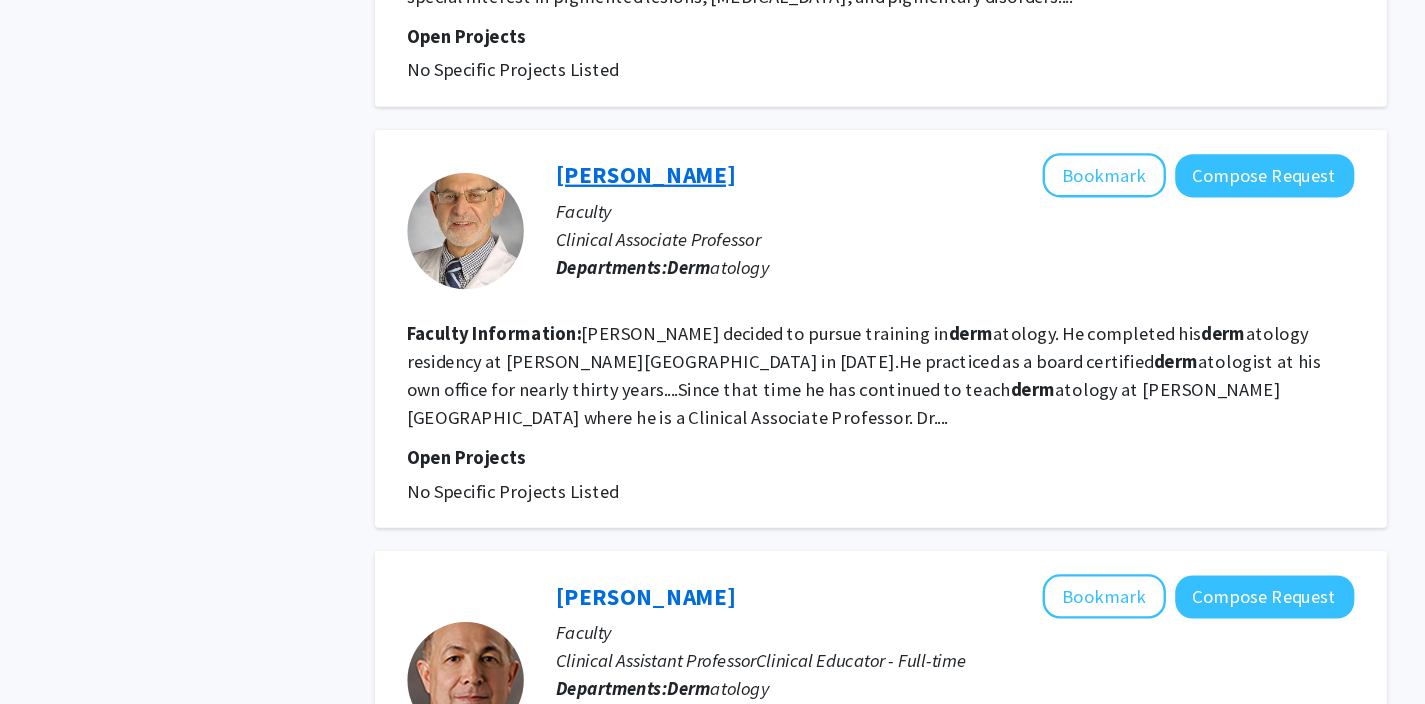 click on "[PERSON_NAME]" 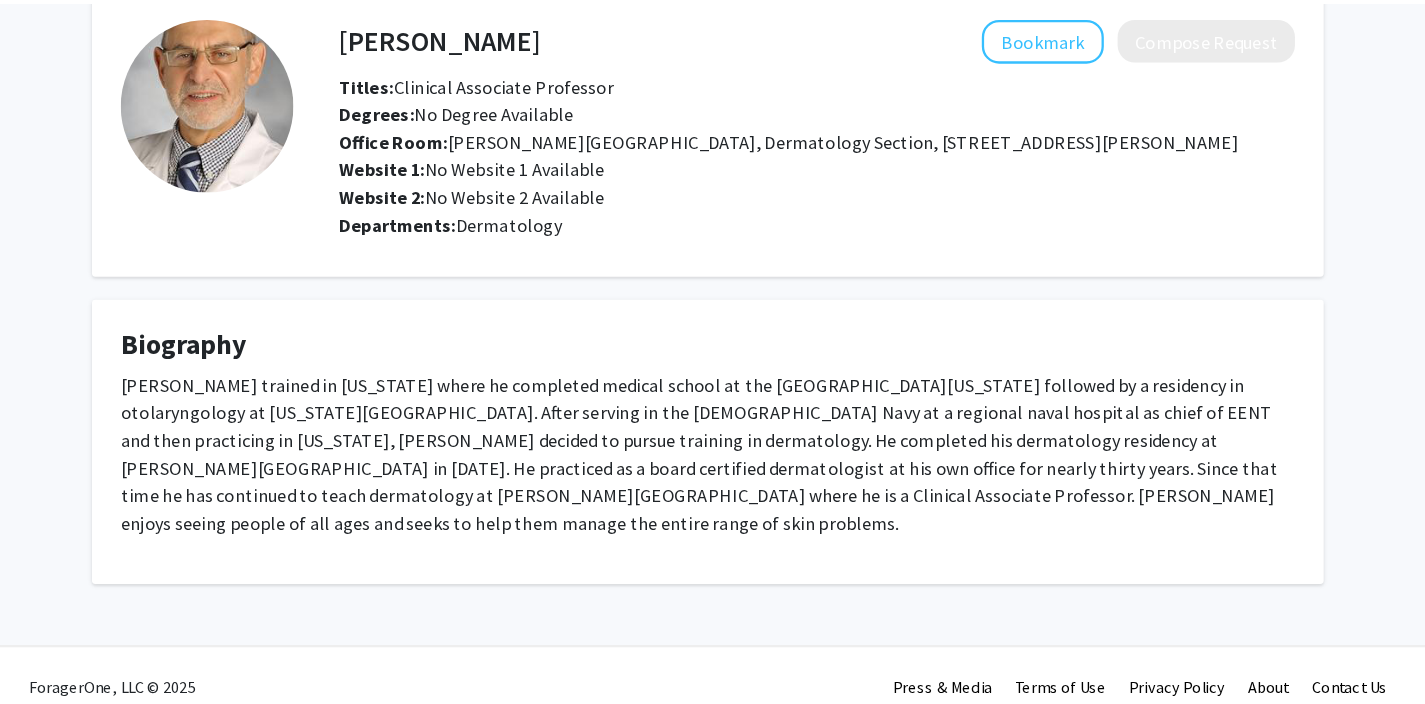 scroll, scrollTop: 0, scrollLeft: 0, axis: both 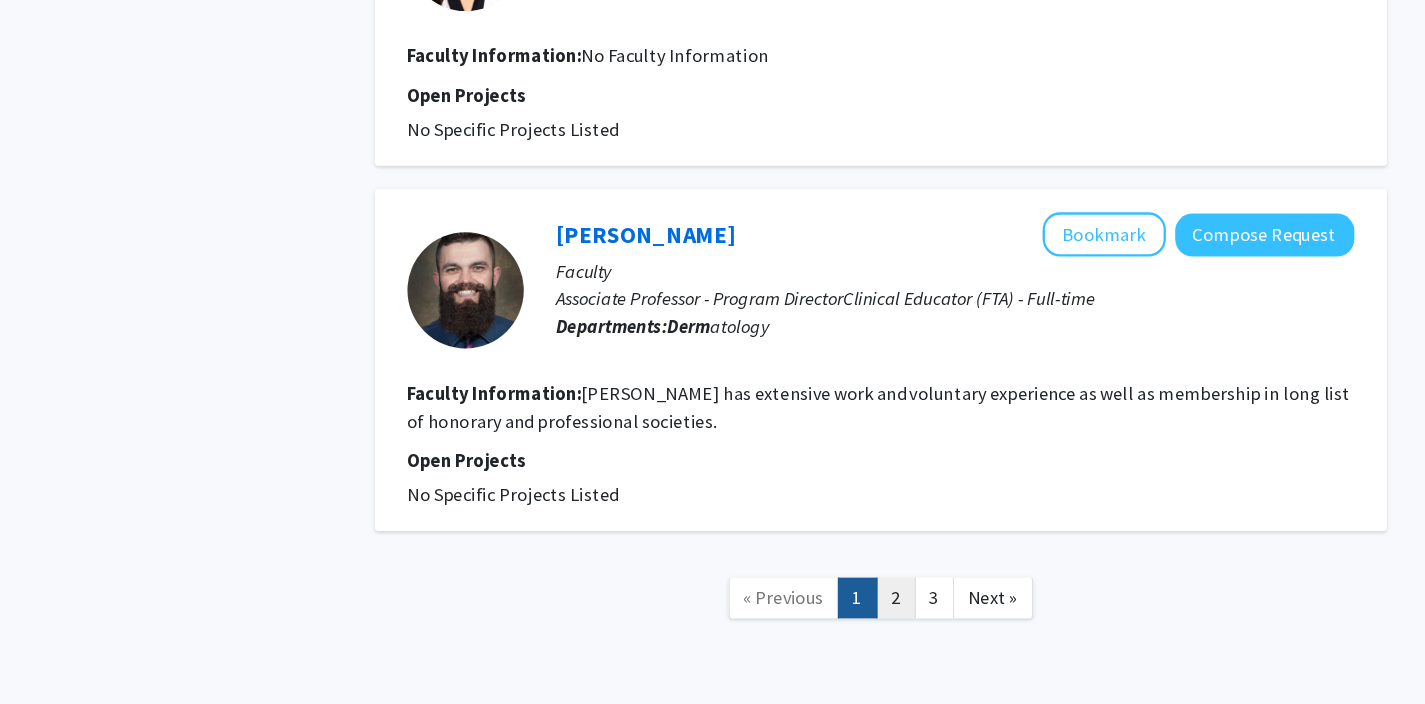 click on "2" 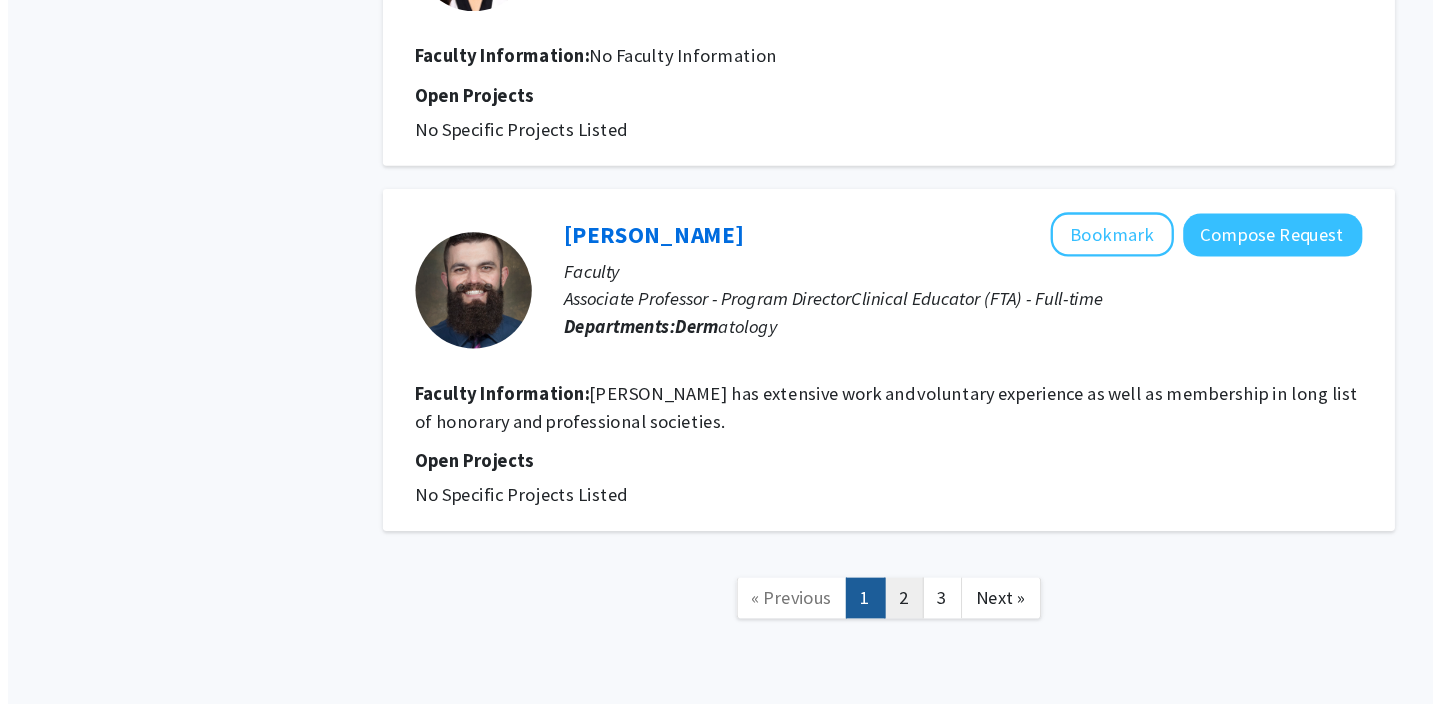 scroll, scrollTop: 0, scrollLeft: 0, axis: both 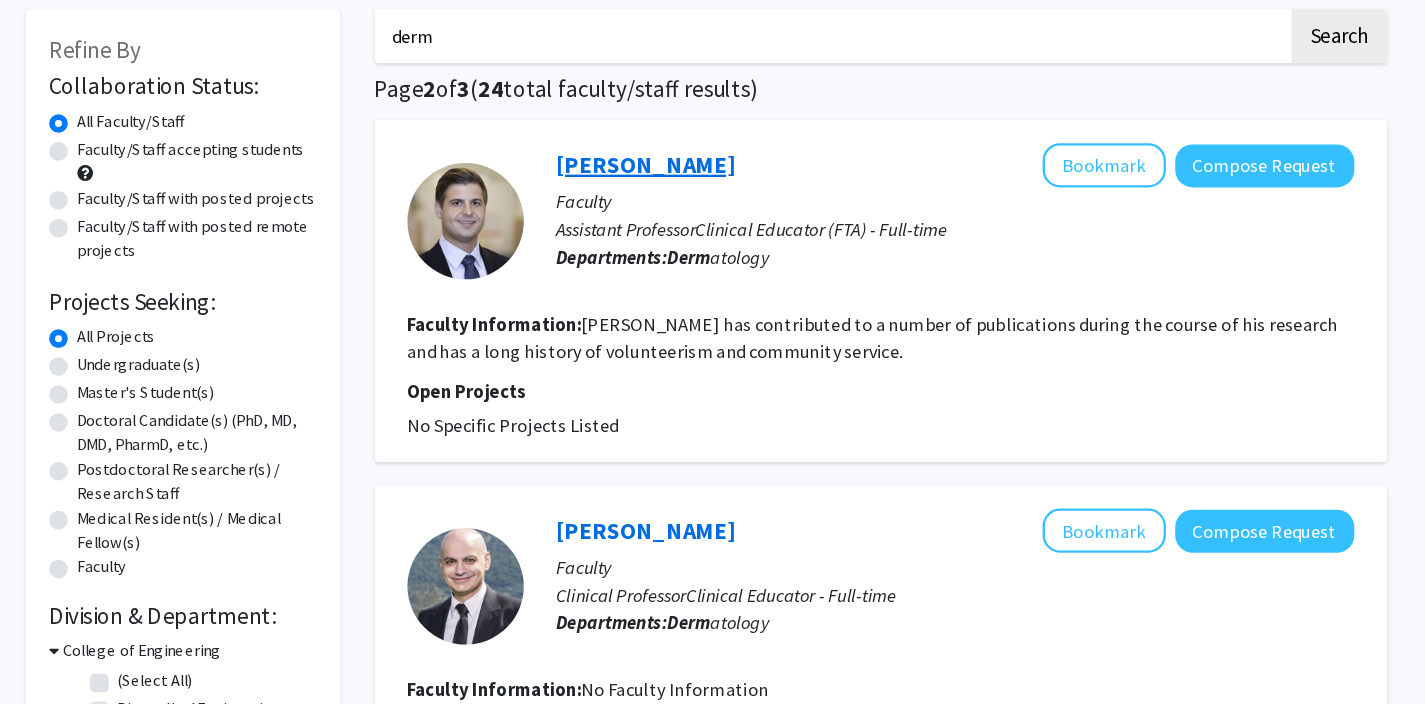 click on "[PERSON_NAME]" 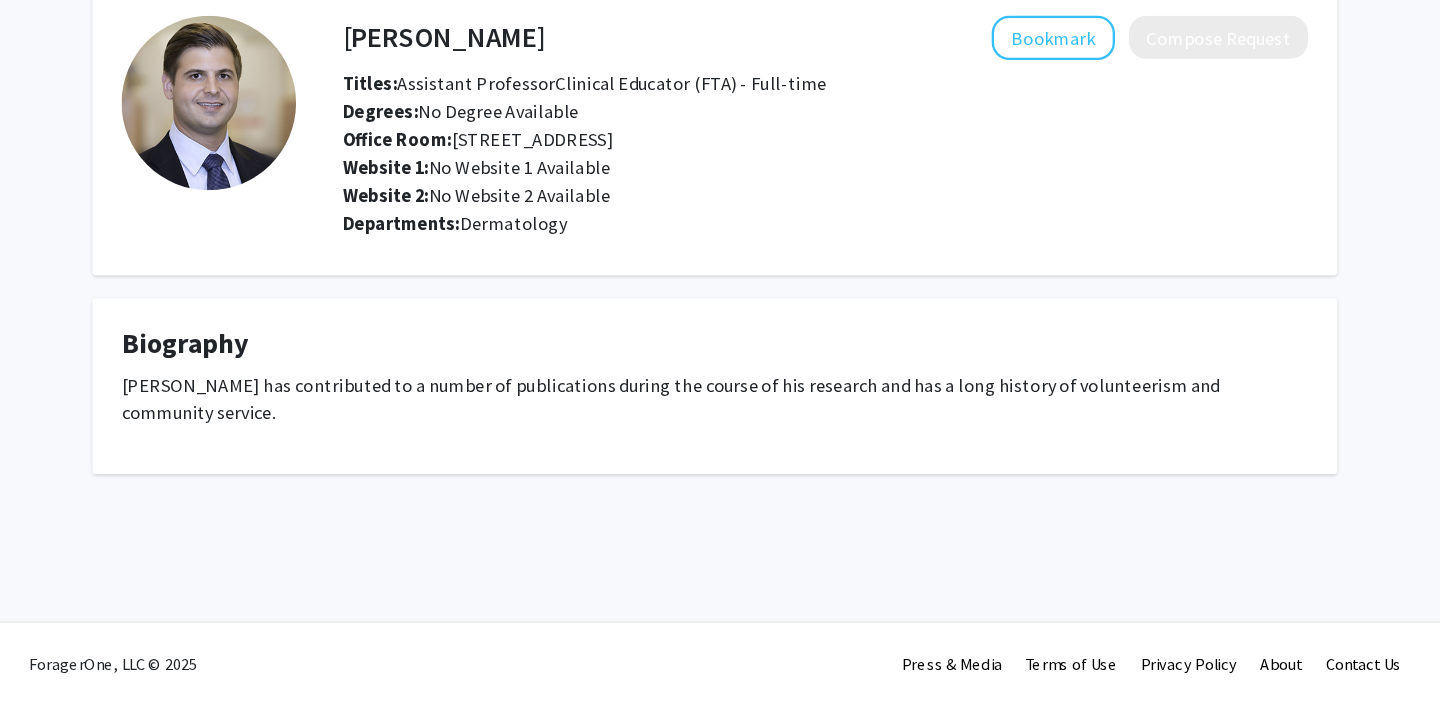 scroll, scrollTop: 0, scrollLeft: 0, axis: both 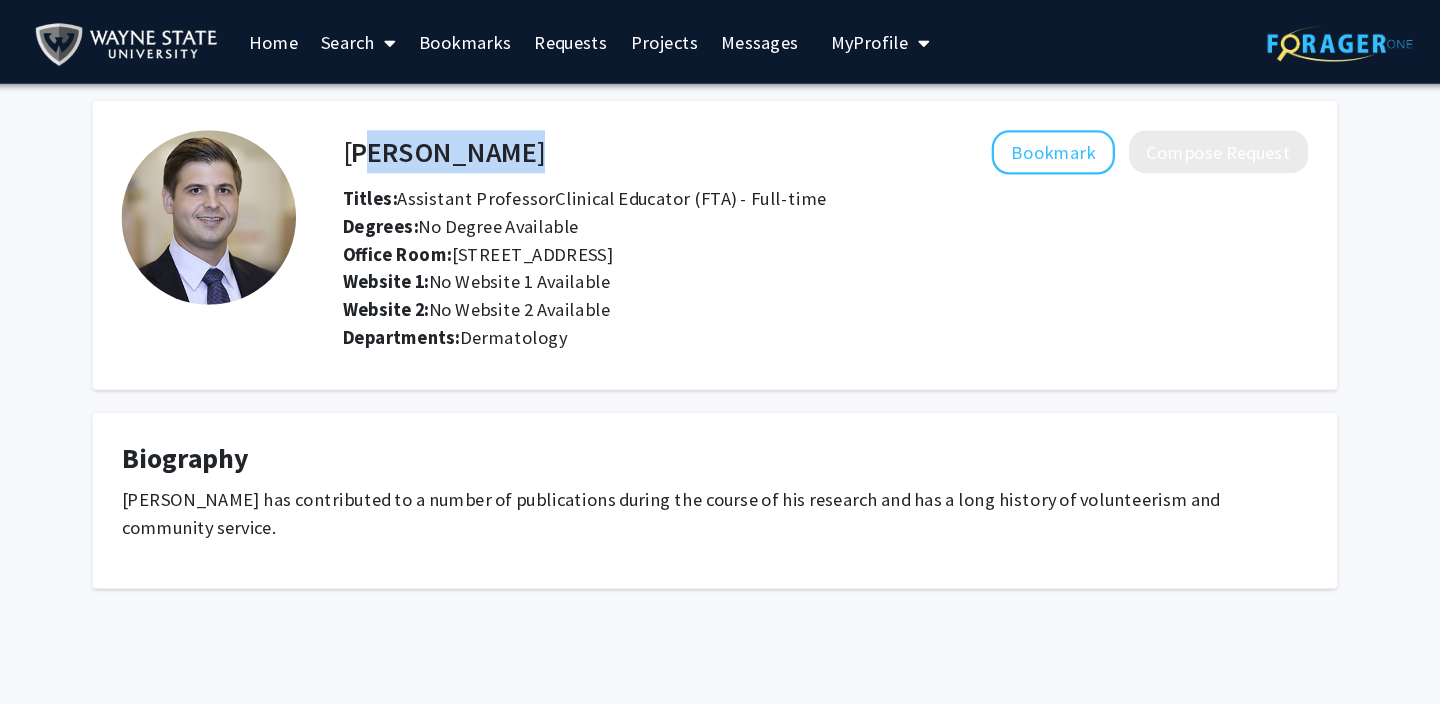 drag, startPoint x: 410, startPoint y: 134, endPoint x: 655, endPoint y: 147, distance: 245.34465 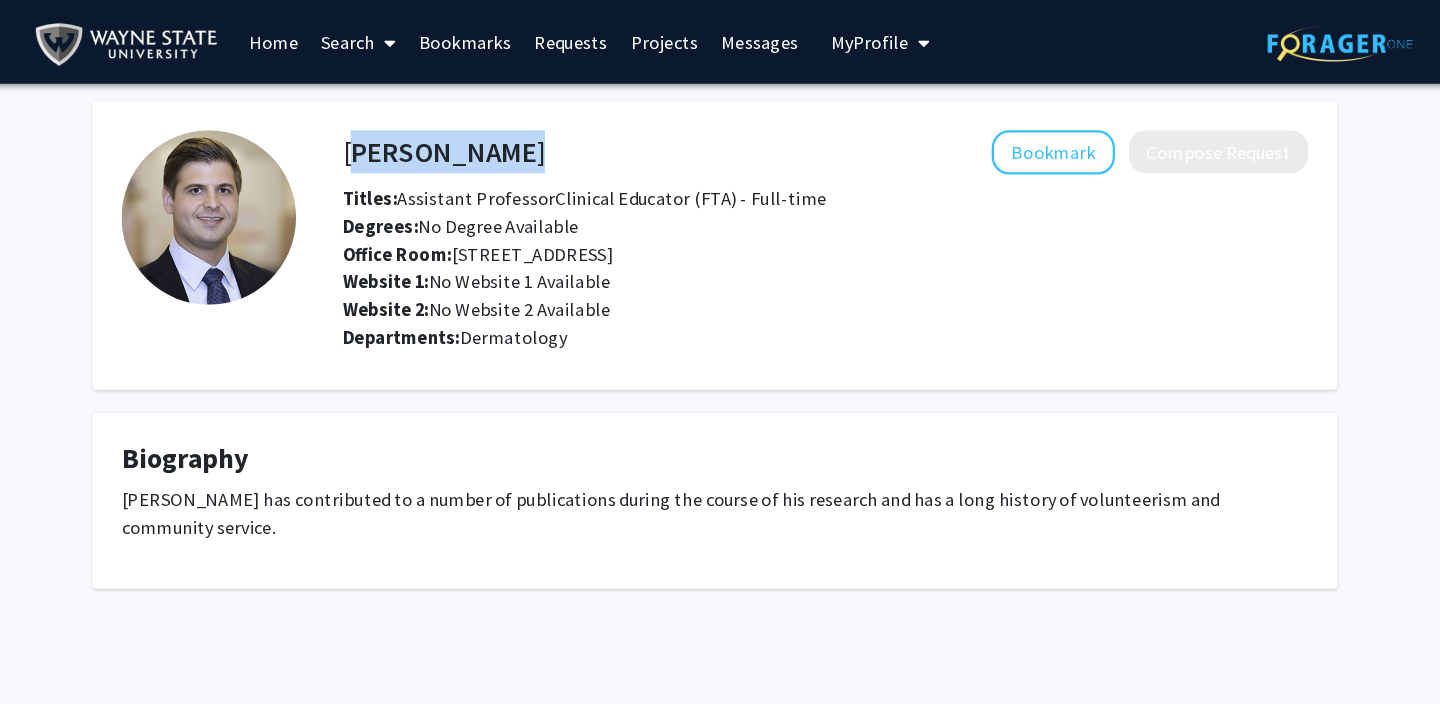 drag, startPoint x: 393, startPoint y: 119, endPoint x: 401, endPoint y: 131, distance: 14.422205 